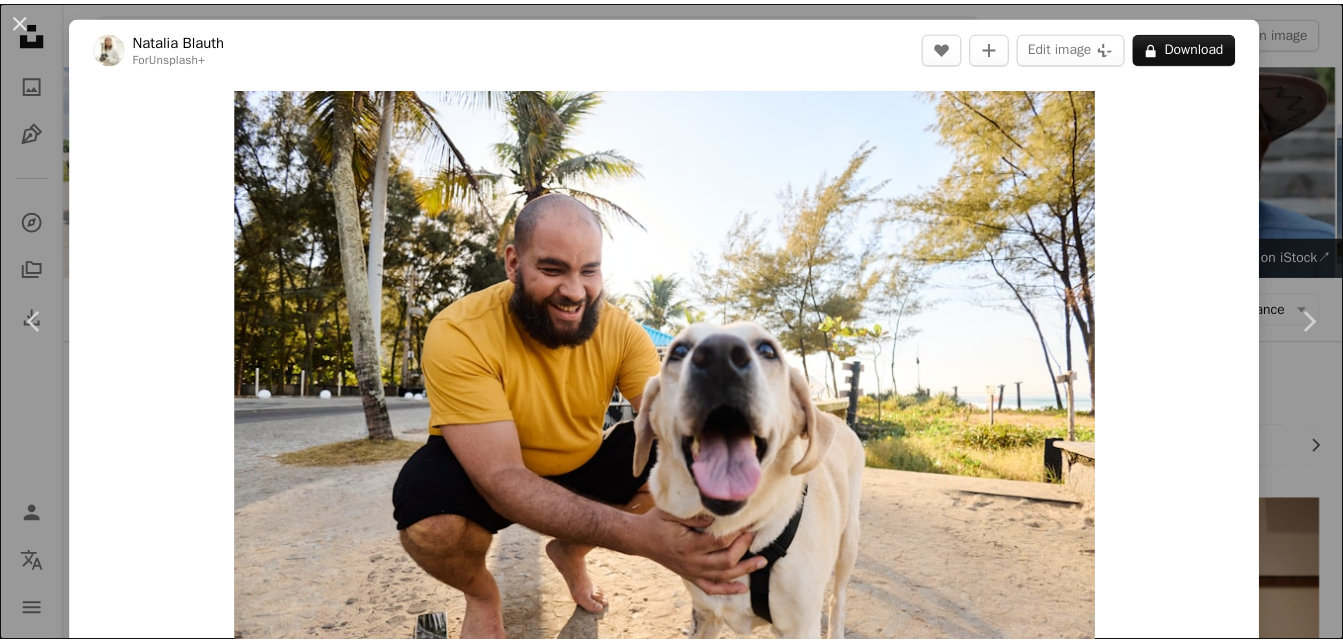 scroll, scrollTop: 21143, scrollLeft: 0, axis: vertical 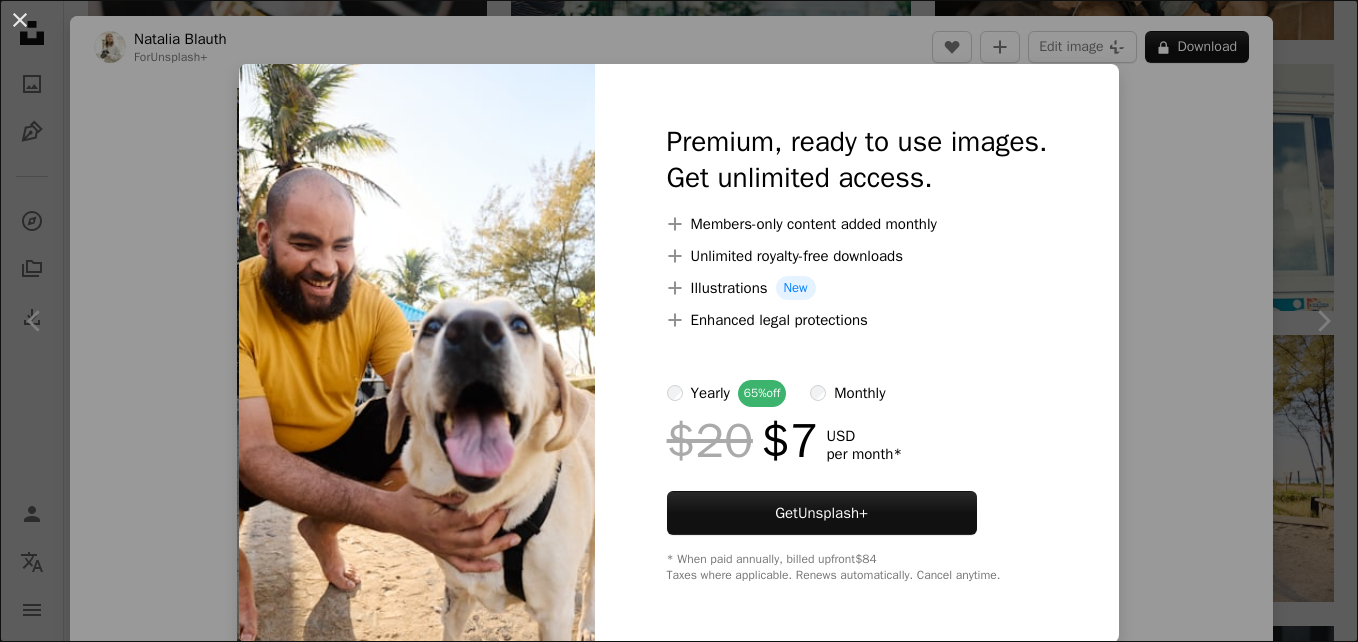 click on "An X shape Premium, ready to use images. Get unlimited access. A plus sign Members-only content added monthly A plus sign Unlimited royalty-free downloads A plus sign Illustrations  New A plus sign Enhanced legal protections yearly 65%  off monthly $20   $7 USD per month * Get  Unsplash+ * When paid annually, billed upfront  $84 Taxes where applicable. Renews automatically. Cancel anytime." at bounding box center [679, 321] 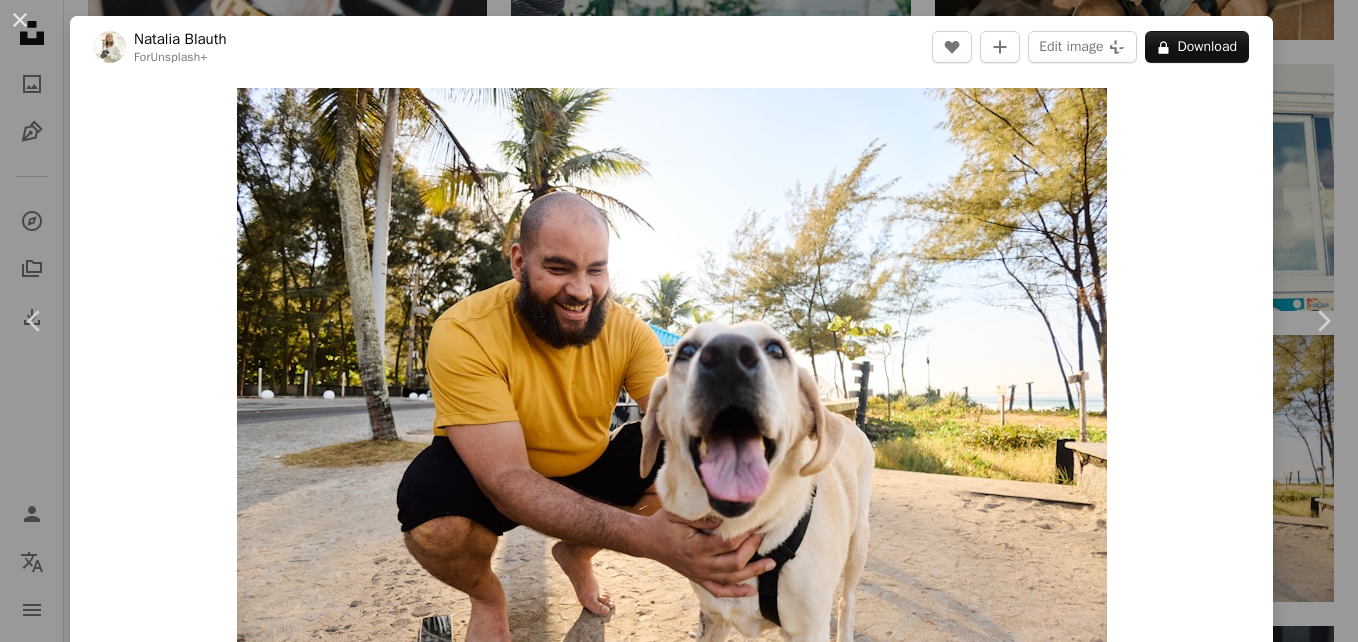 click on "**********" at bounding box center (679, -8934) 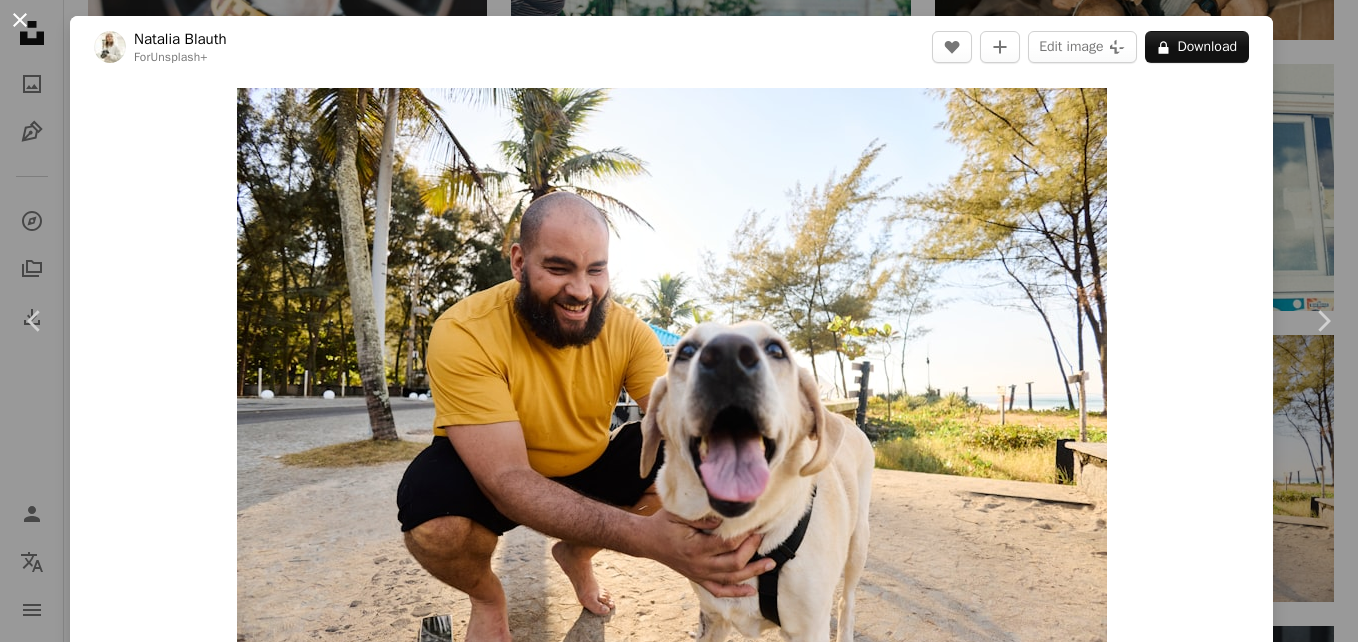 click on "An X shape" at bounding box center [20, 20] 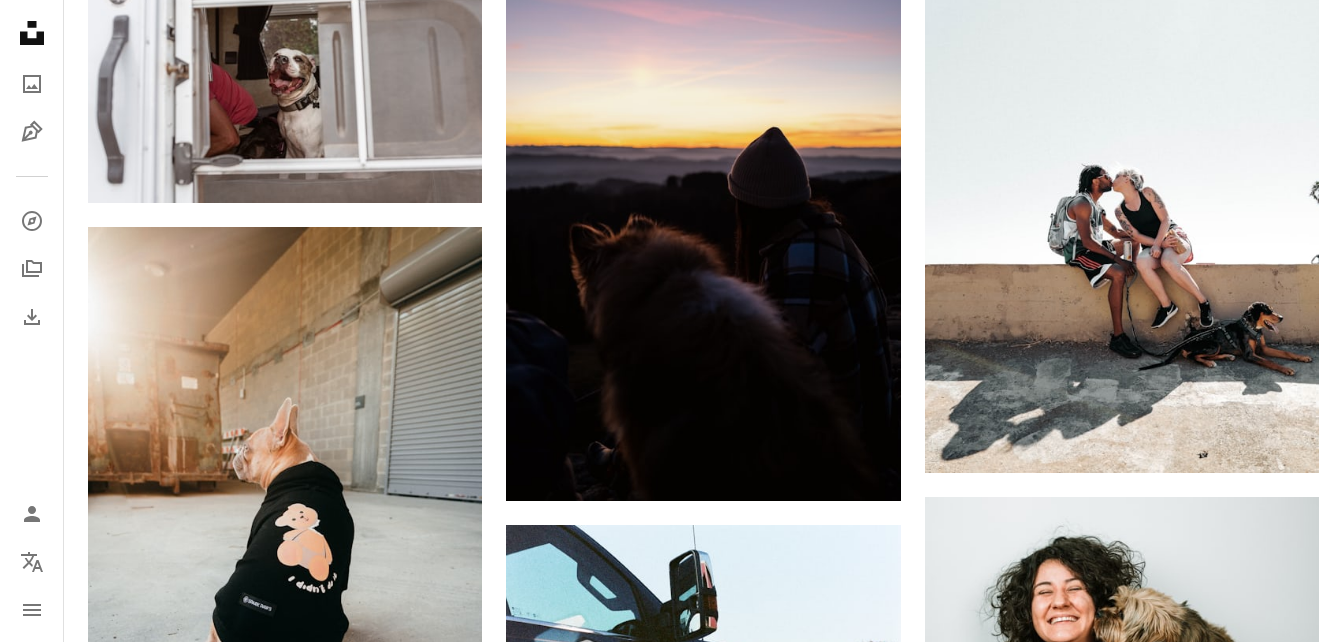 scroll, scrollTop: 29778, scrollLeft: 0, axis: vertical 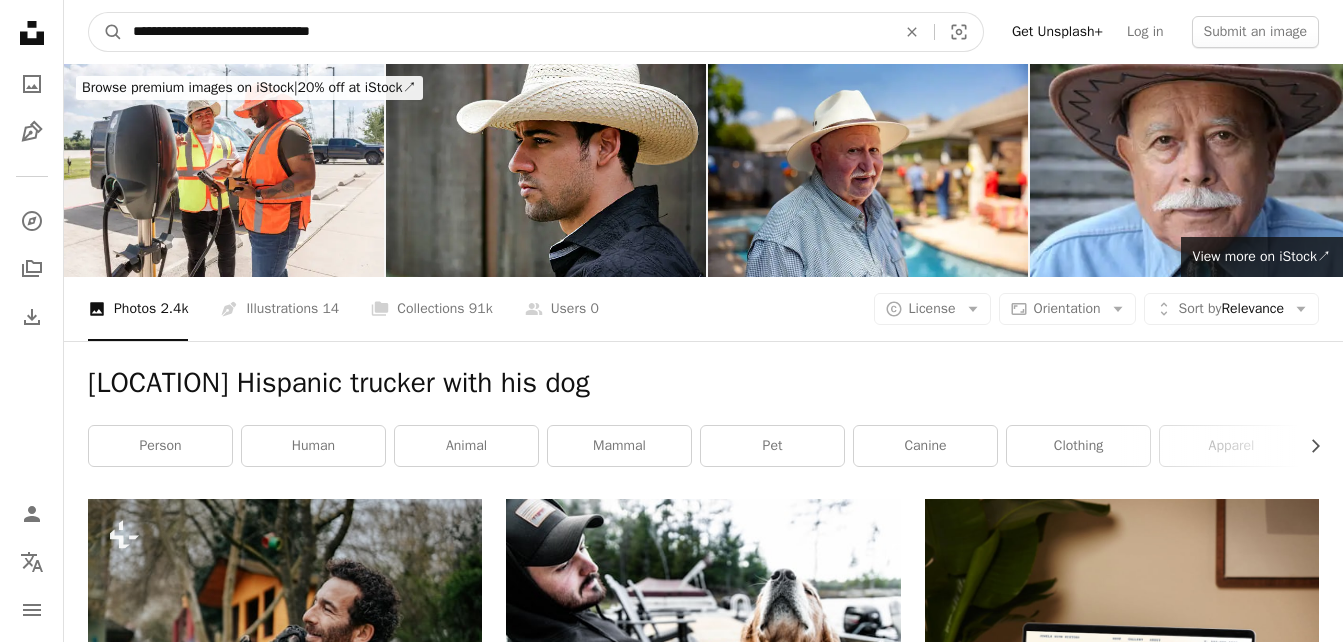 click on "**********" at bounding box center (506, 32) 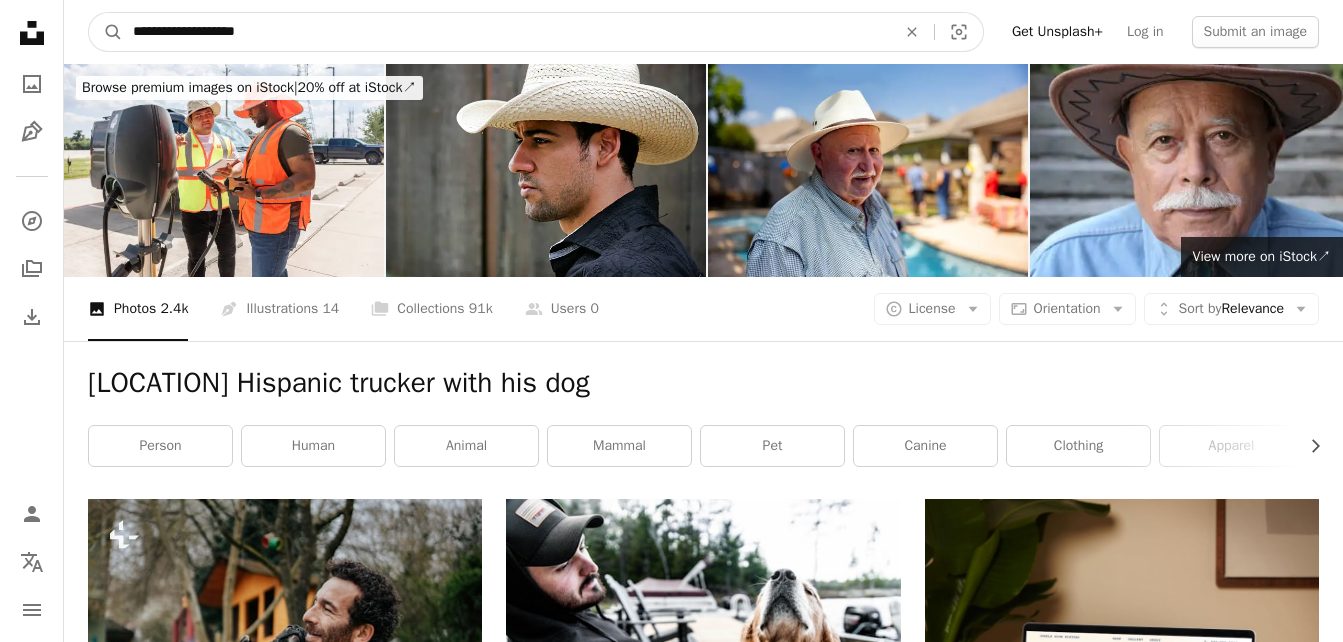 type on "**********" 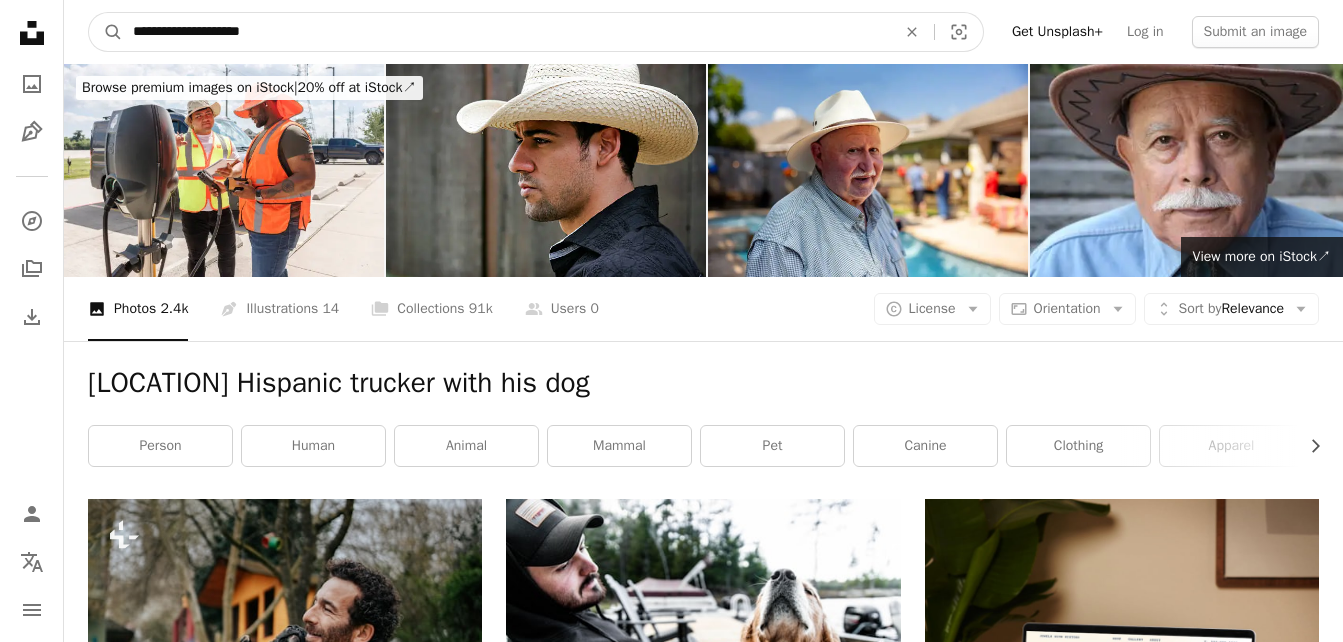 click on "A magnifying glass" at bounding box center [106, 32] 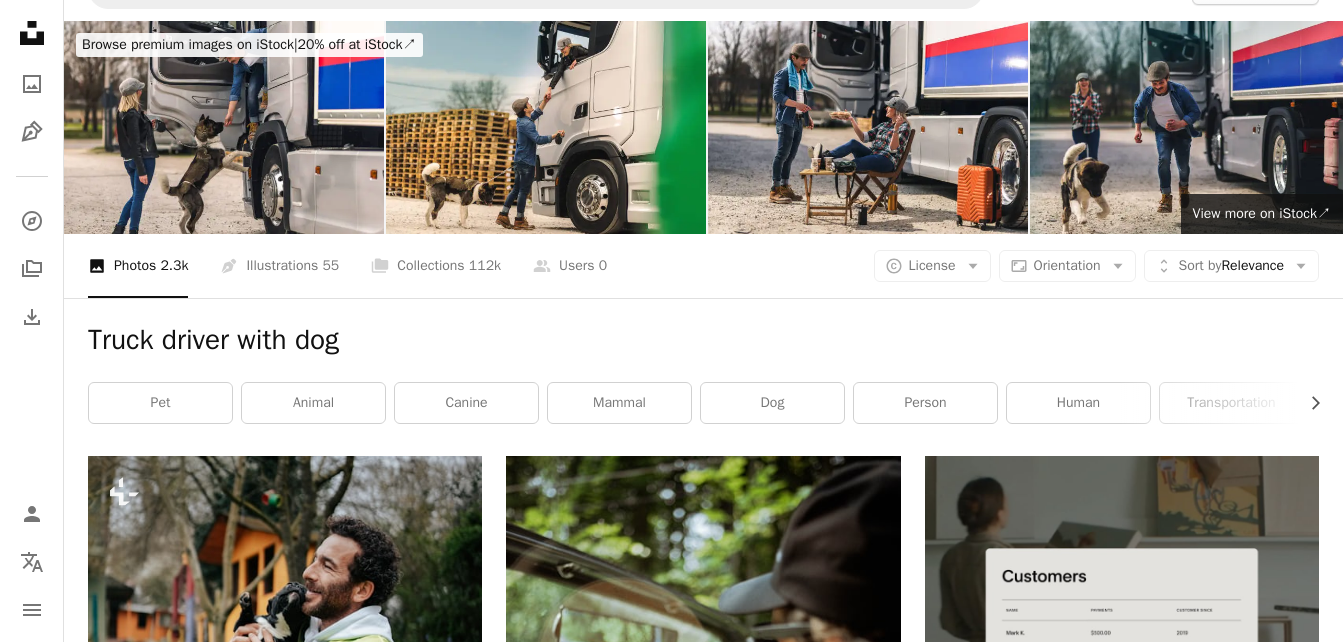 scroll, scrollTop: 0, scrollLeft: 0, axis: both 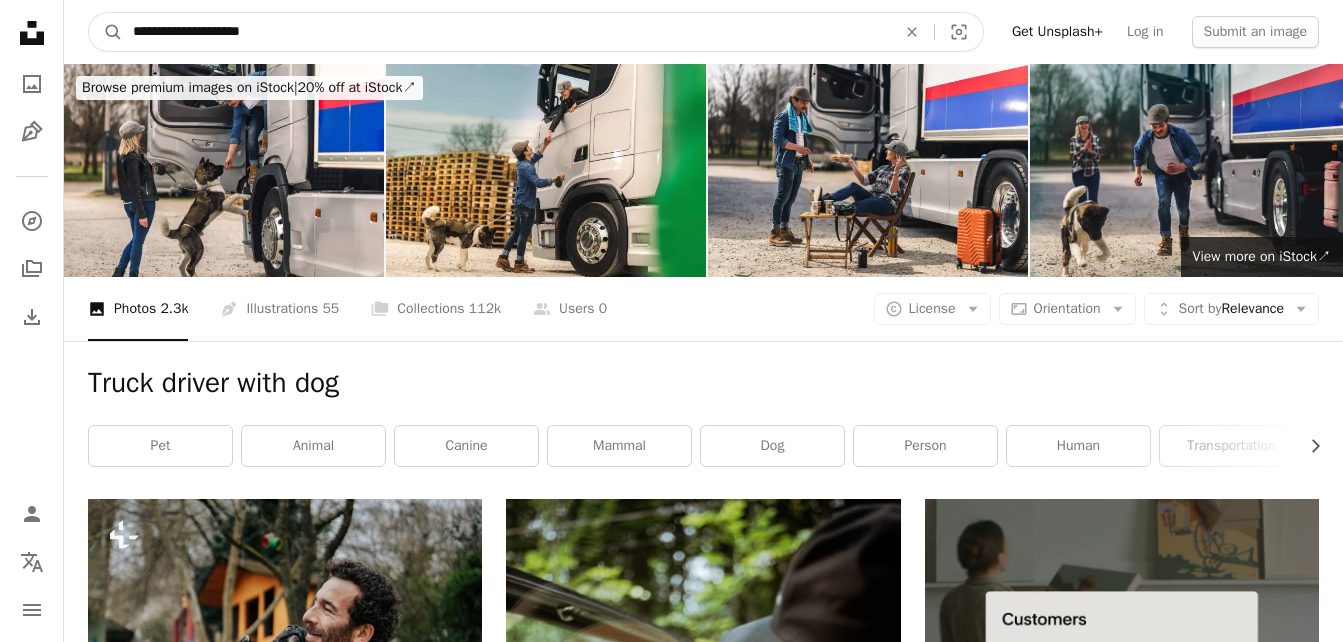 click on "**********" at bounding box center (506, 32) 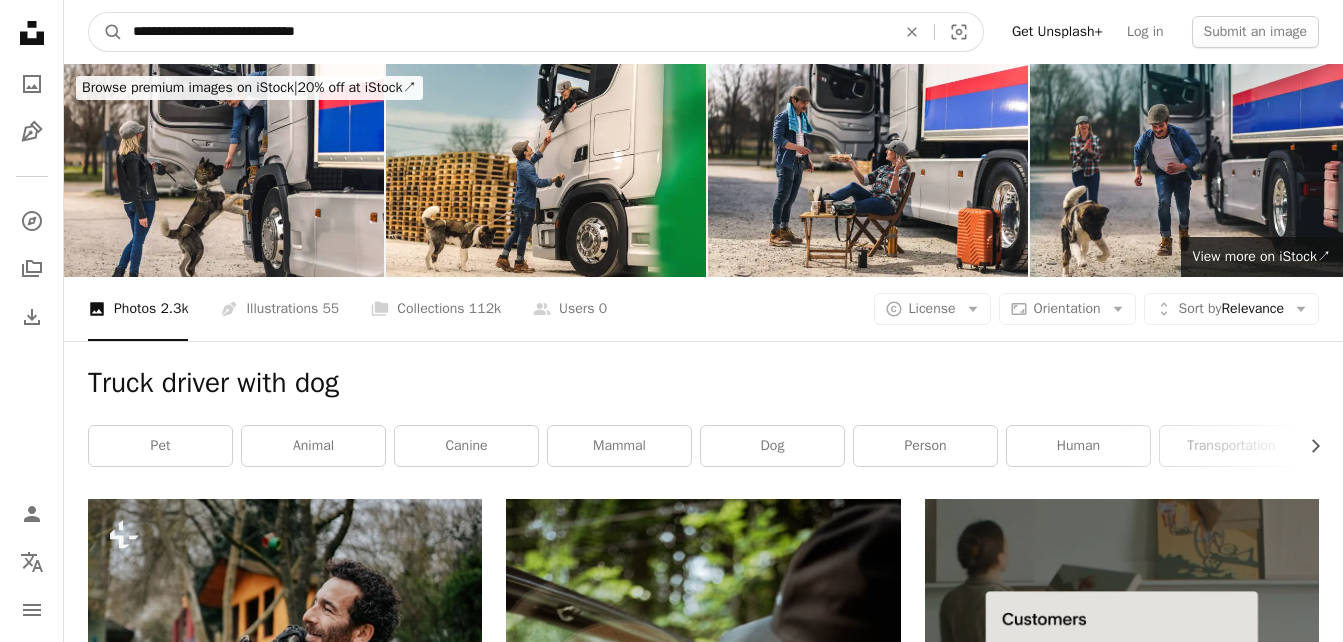 type on "**********" 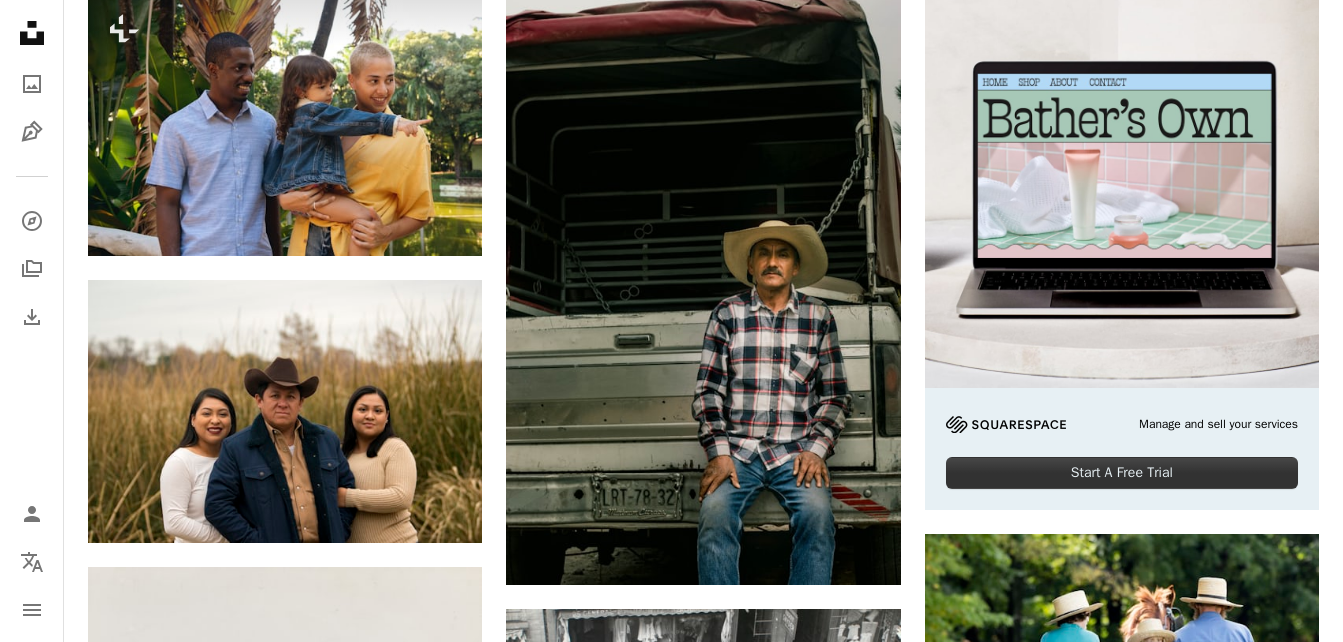 scroll, scrollTop: 0, scrollLeft: 0, axis: both 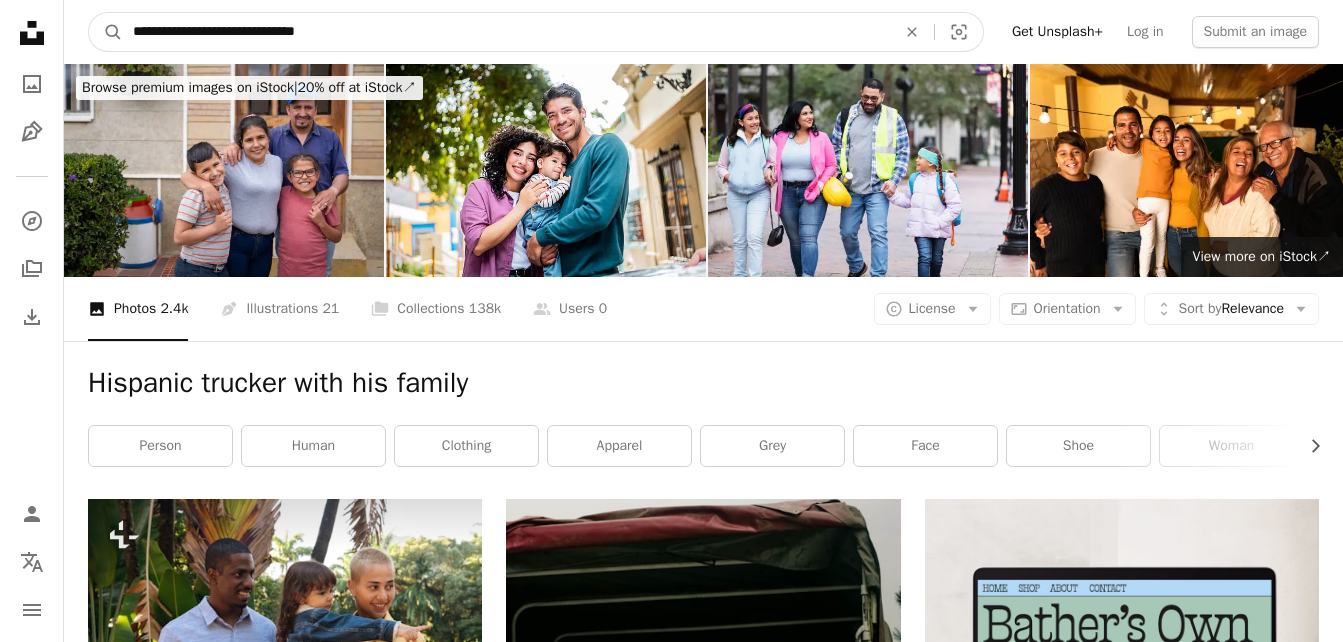click on "**********" at bounding box center (506, 32) 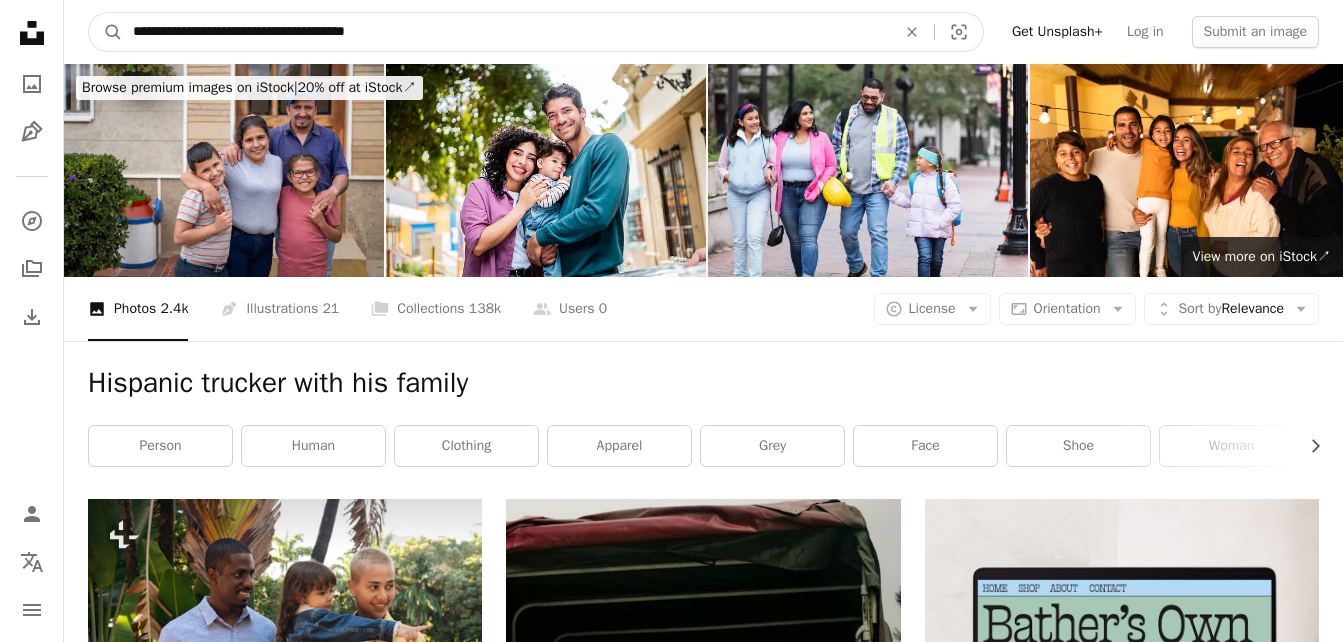 type on "**********" 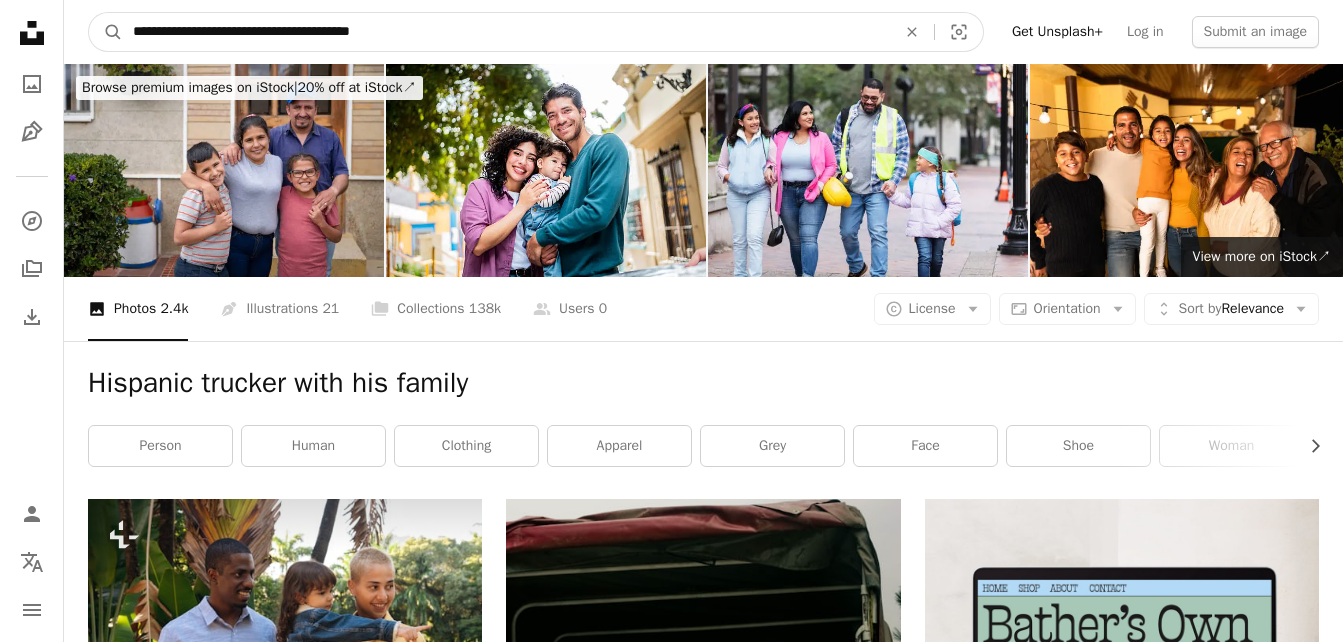 click on "A magnifying glass" at bounding box center (106, 32) 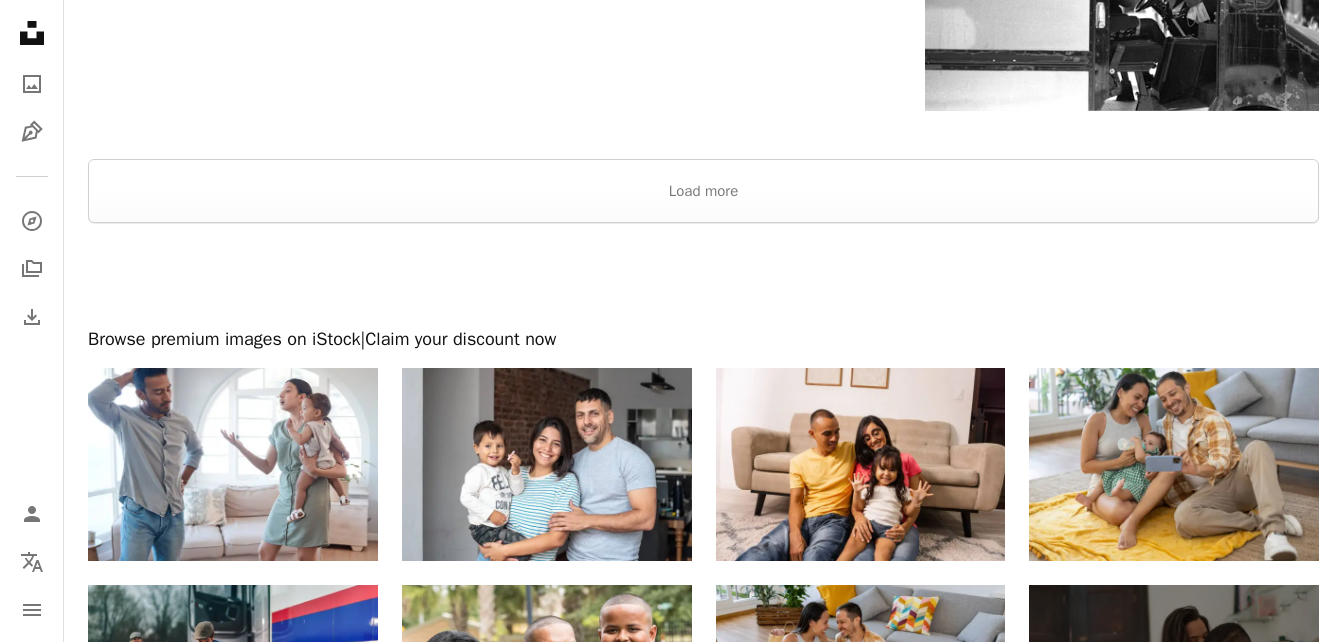 scroll, scrollTop: 3713, scrollLeft: 0, axis: vertical 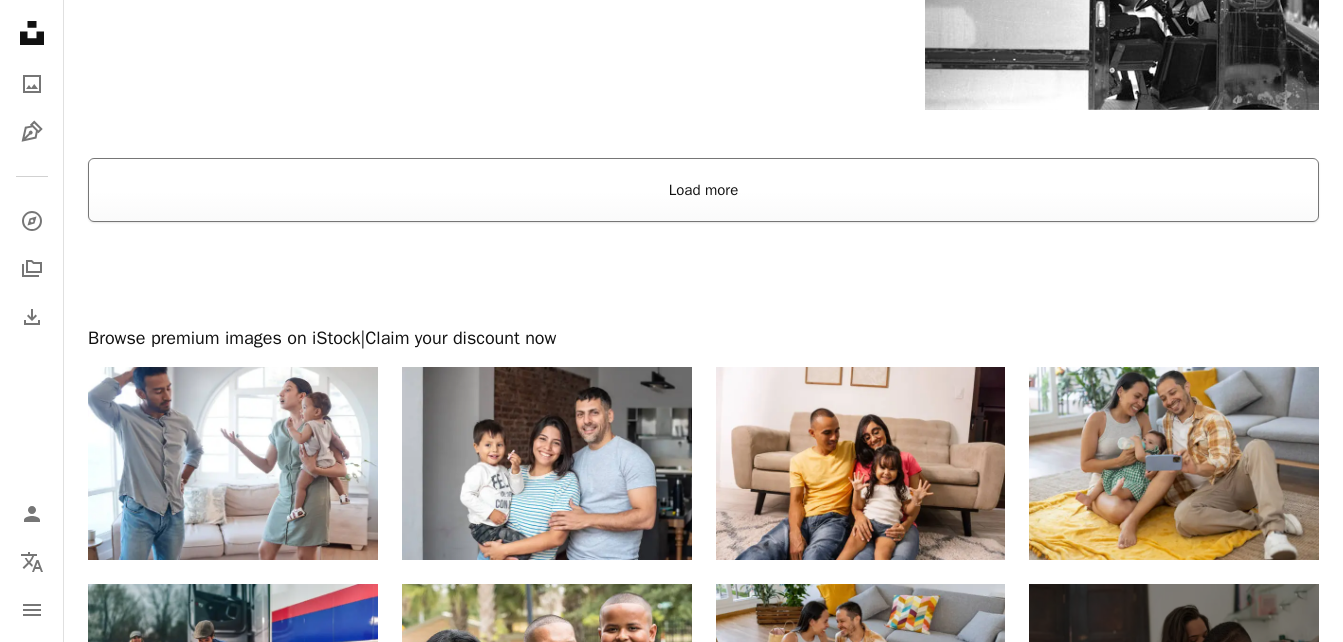 click on "Load more" at bounding box center [703, 190] 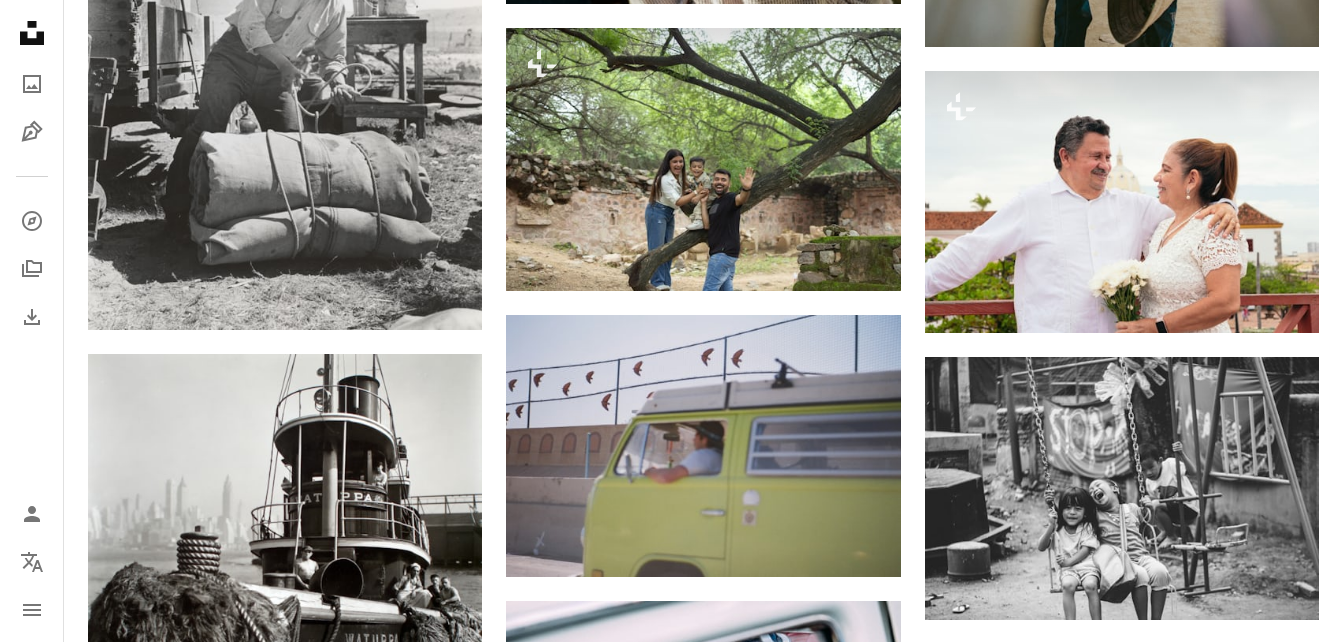 scroll, scrollTop: 14047, scrollLeft: 0, axis: vertical 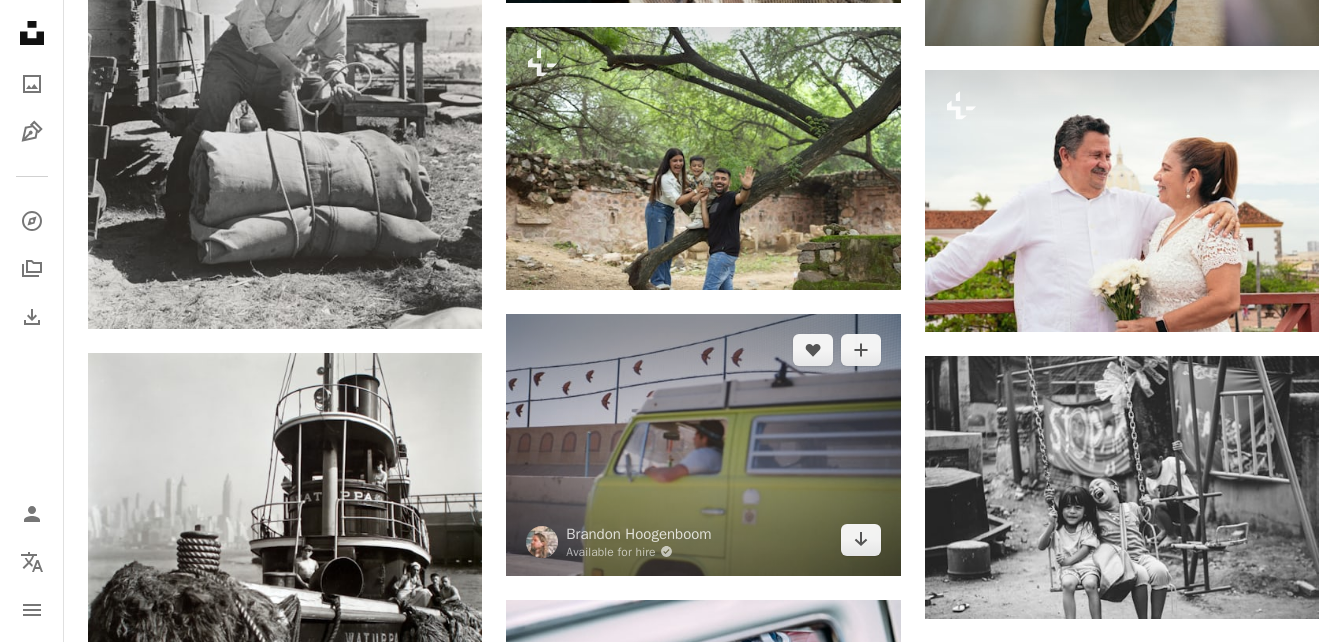 click at bounding box center (703, 445) 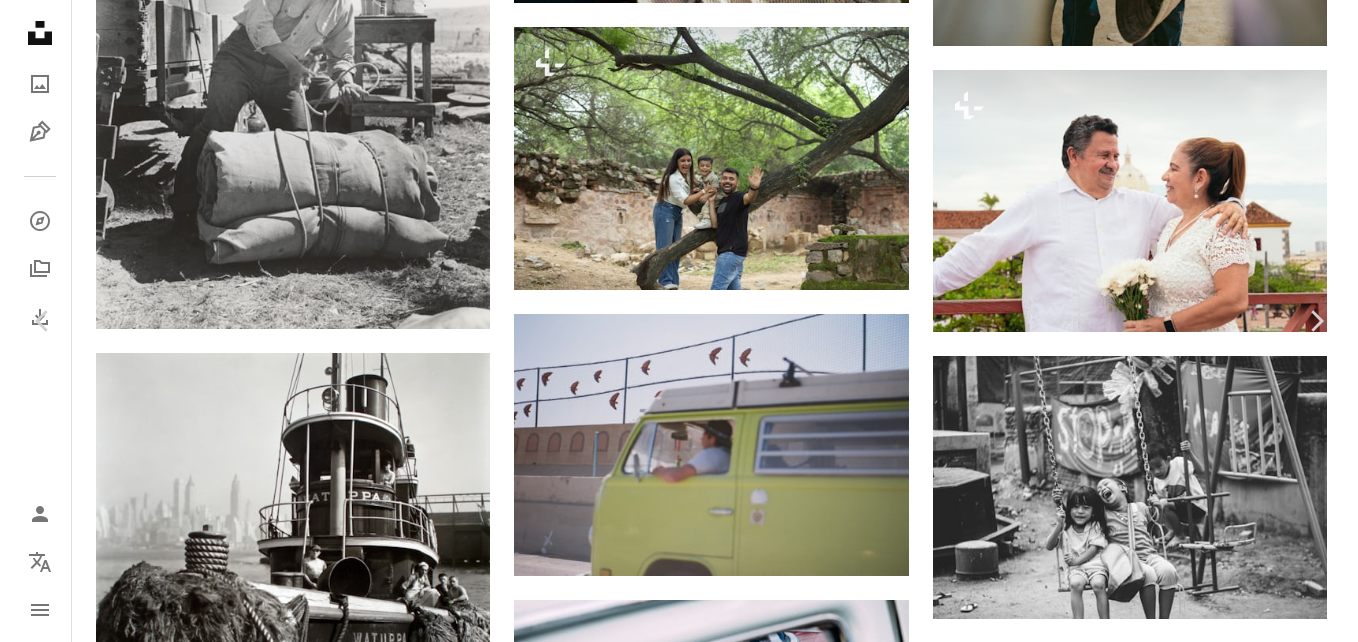 scroll, scrollTop: 14147, scrollLeft: 0, axis: vertical 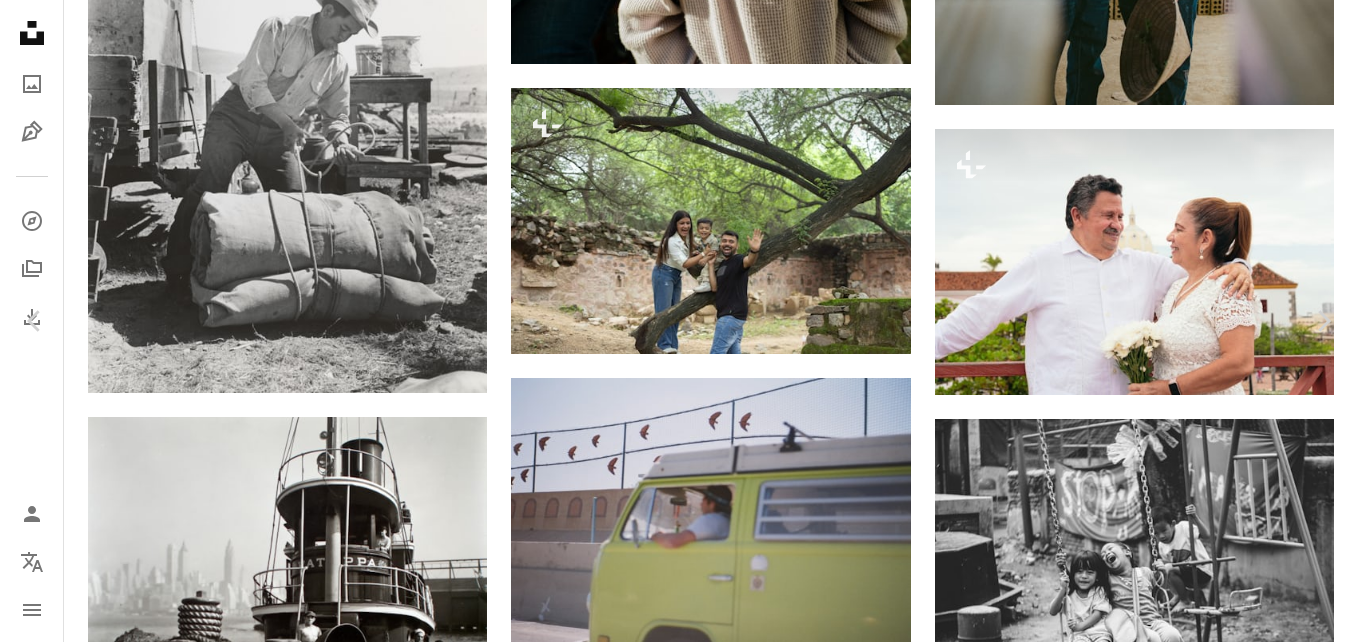 click on "An X shape" at bounding box center [20, 20] 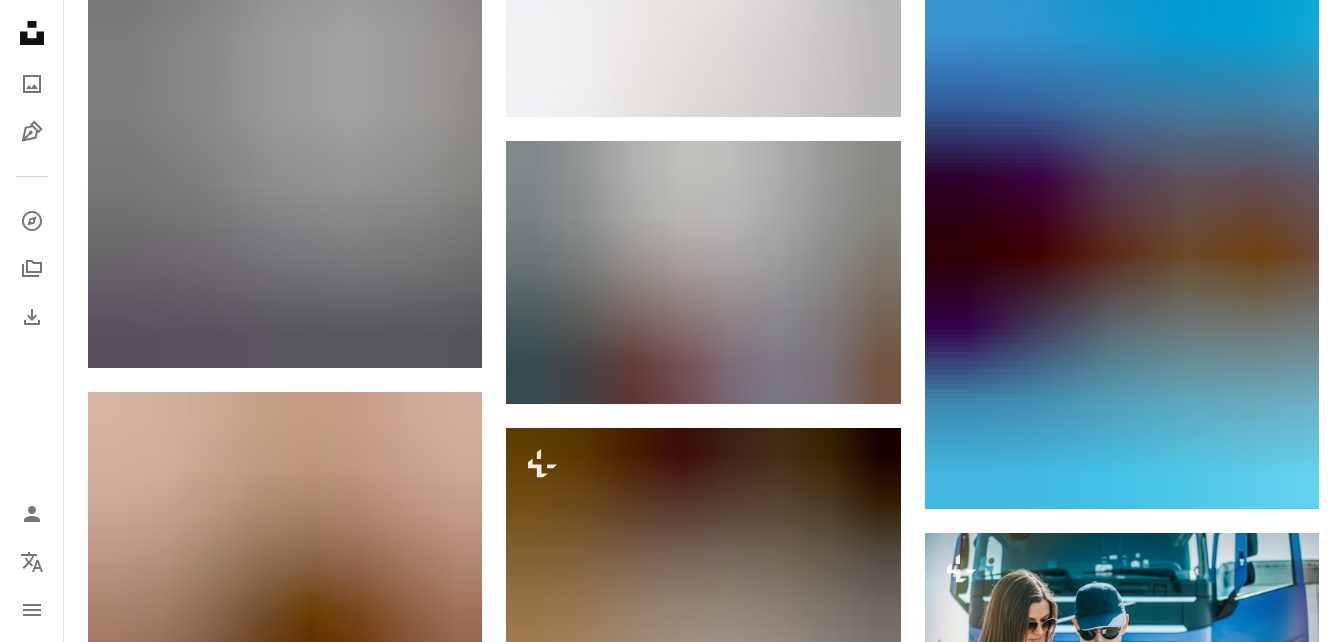 scroll, scrollTop: 15701, scrollLeft: 0, axis: vertical 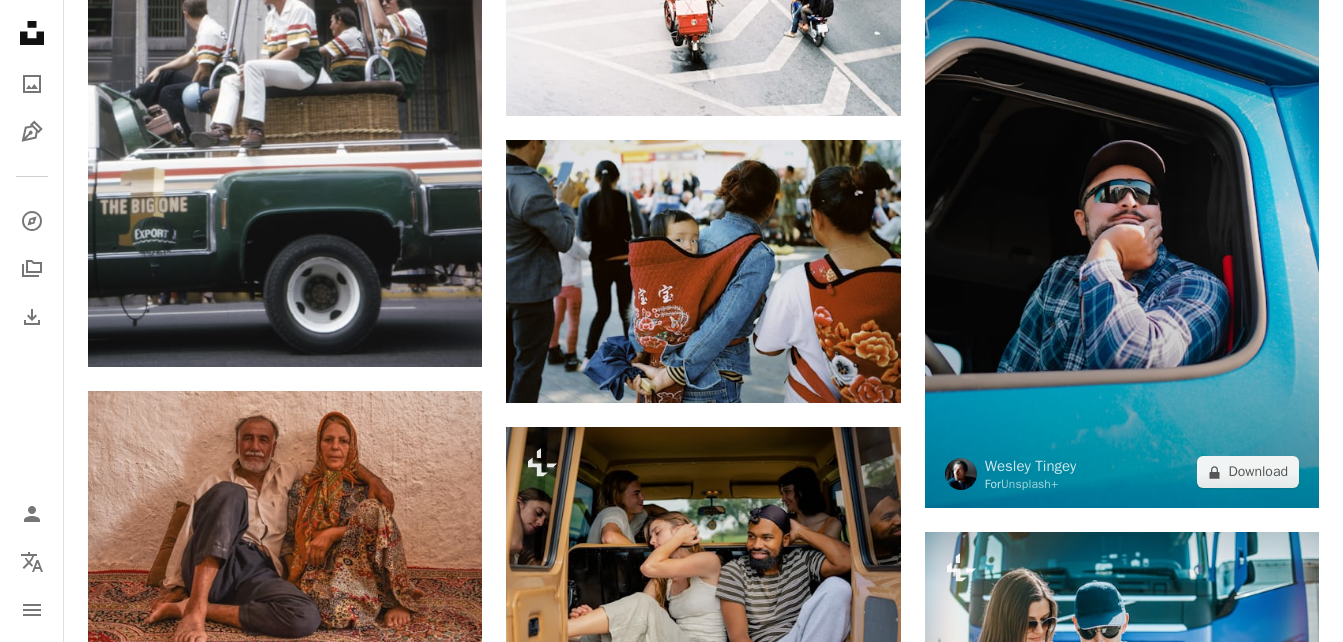click at bounding box center [1122, 213] 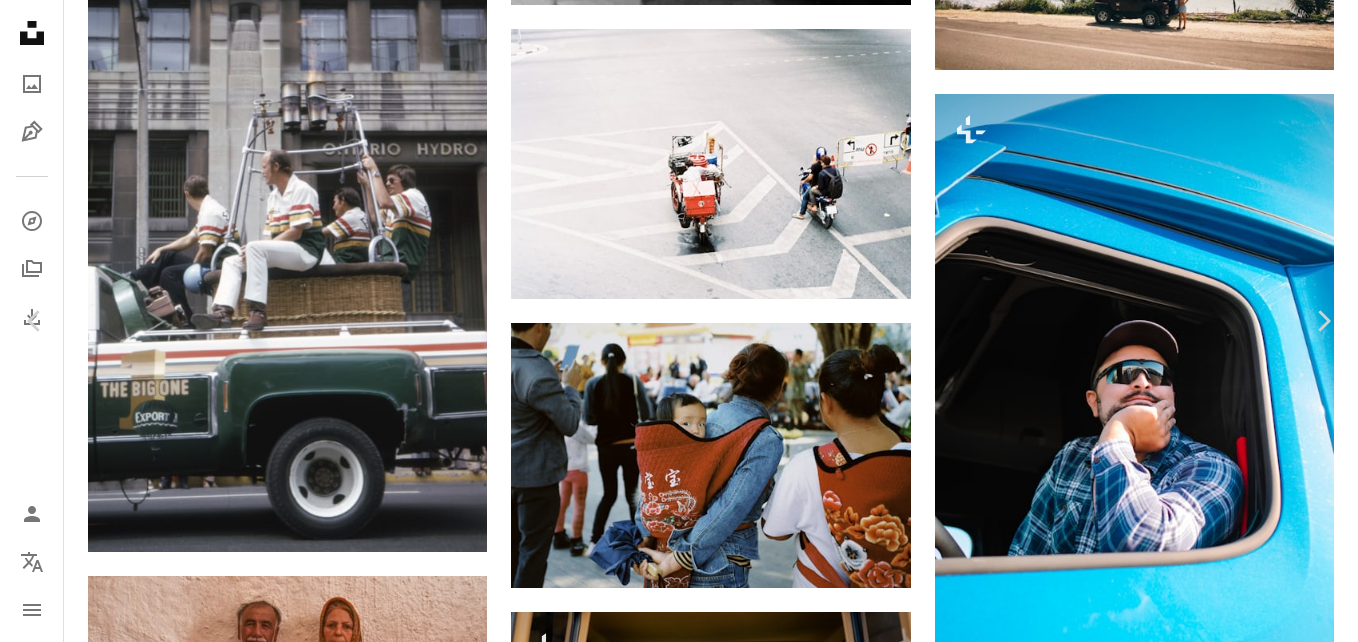 click on "A lock   Download" at bounding box center [1197, 3754] 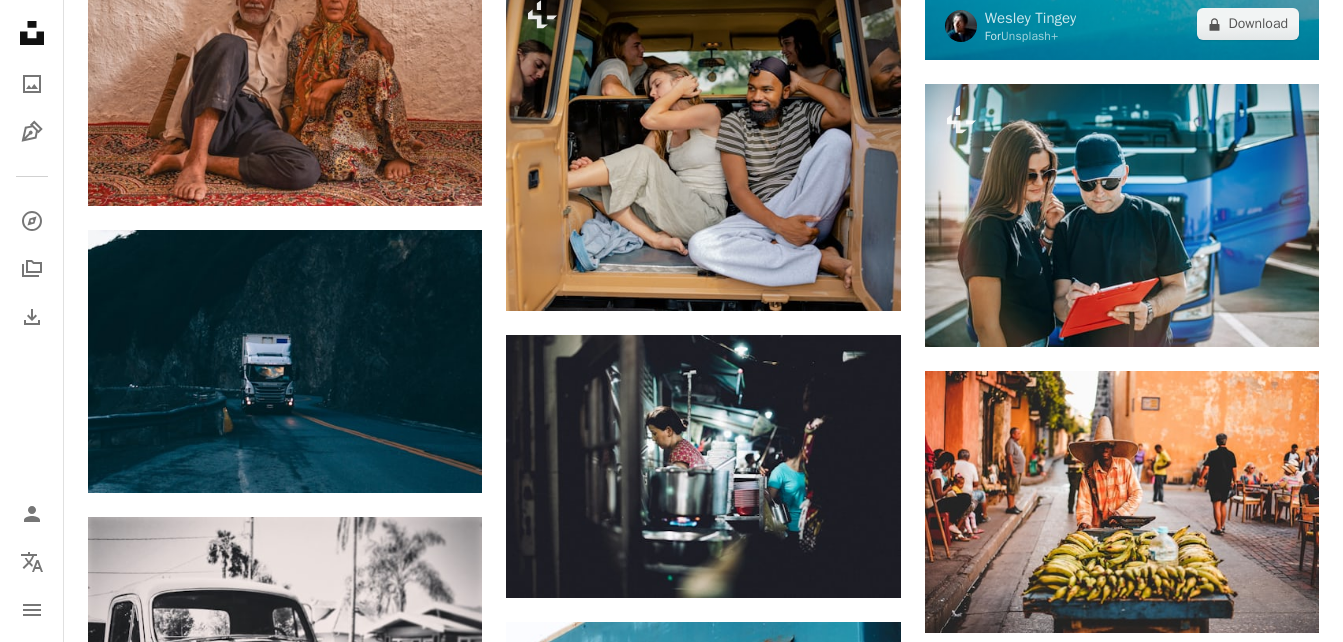 scroll, scrollTop: 16150, scrollLeft: 0, axis: vertical 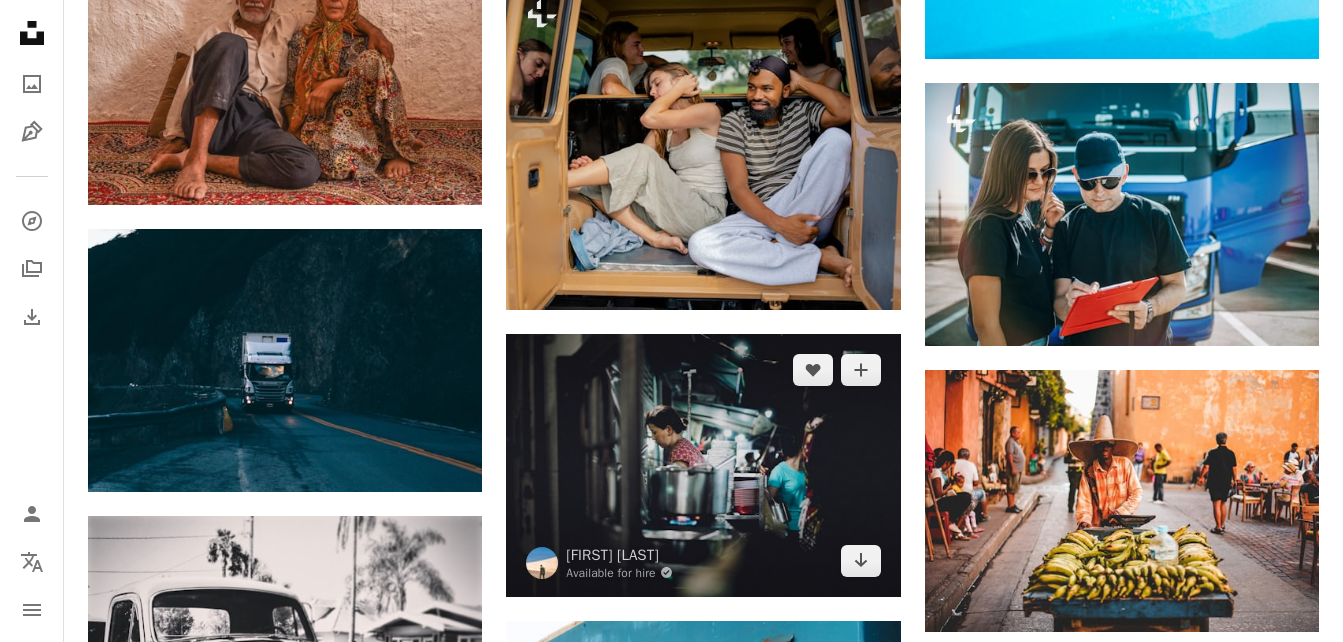 click at bounding box center (703, 465) 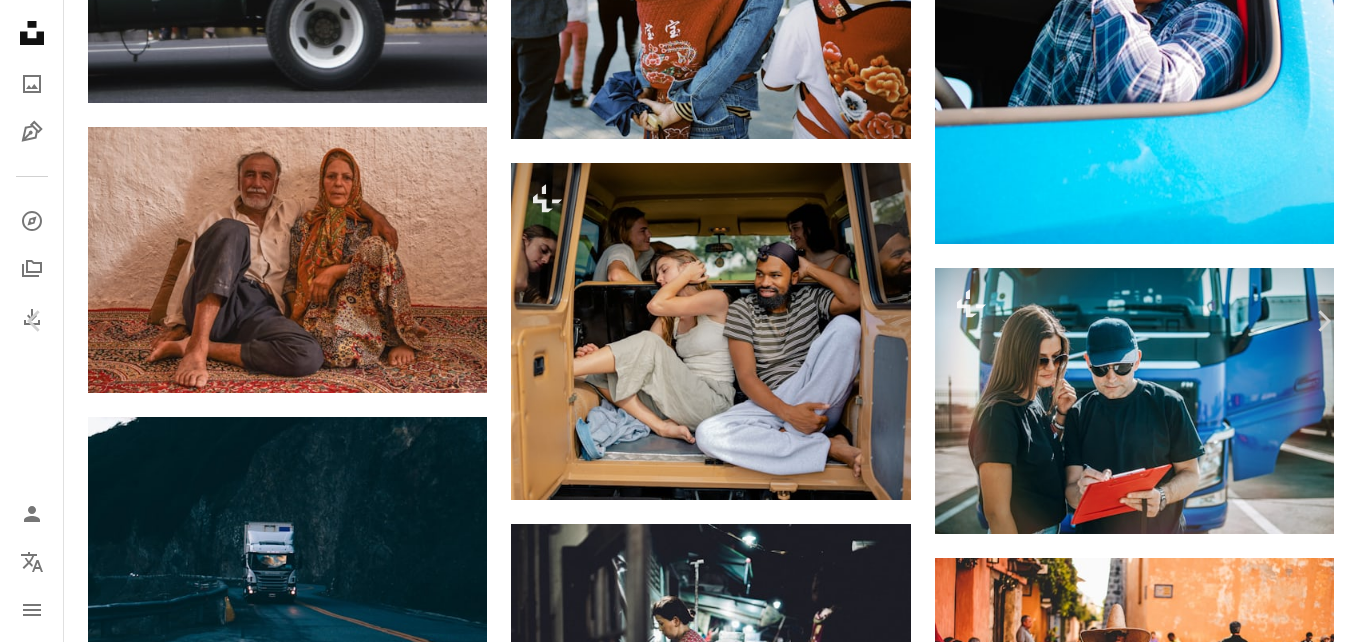 click on "An X shape Chevron left Chevron right [FIRST] [LAST] Available for hire A checkmark inside of a circle A heart A plus sign Edit image   Plus sign for Unsplash+ Download free Chevron down Zoom in Views 3,045,194 Downloads 8,463 Featured in Photos ,  Street Photography A forward-right arrow Share Info icon Info More Actions After work we went to the center of Saigon. In every small alleys there is always a good food spot. This was probably the best dumpling soup dish I ever had, period. A map marker [CITY], [COUNTRY] Calendar outlined Published on  June 15, 2017 Camera FUJIFILM, X-Pro1 Safety Free to use under the  Unsplash License food woman portrait travel people work street vietnam street photography bokeh blur hospitality<bos> human Public domain images Browse premium related images on iStock  |  Save 20% with code UNSPLASH20 View more on iStock  ↗ Related images A heart A plus sign [FIRST] [LAST] Available for hire A checkmark inside of a circle" at bounding box center [679, 3579] 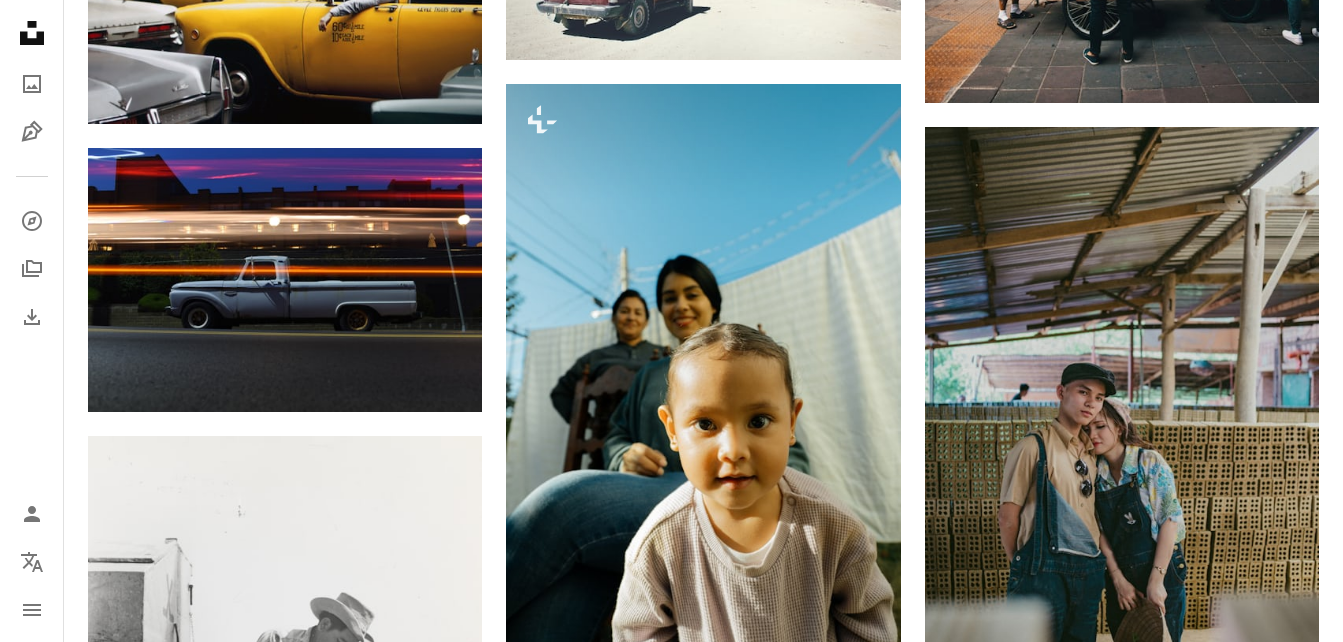 scroll, scrollTop: 13190, scrollLeft: 0, axis: vertical 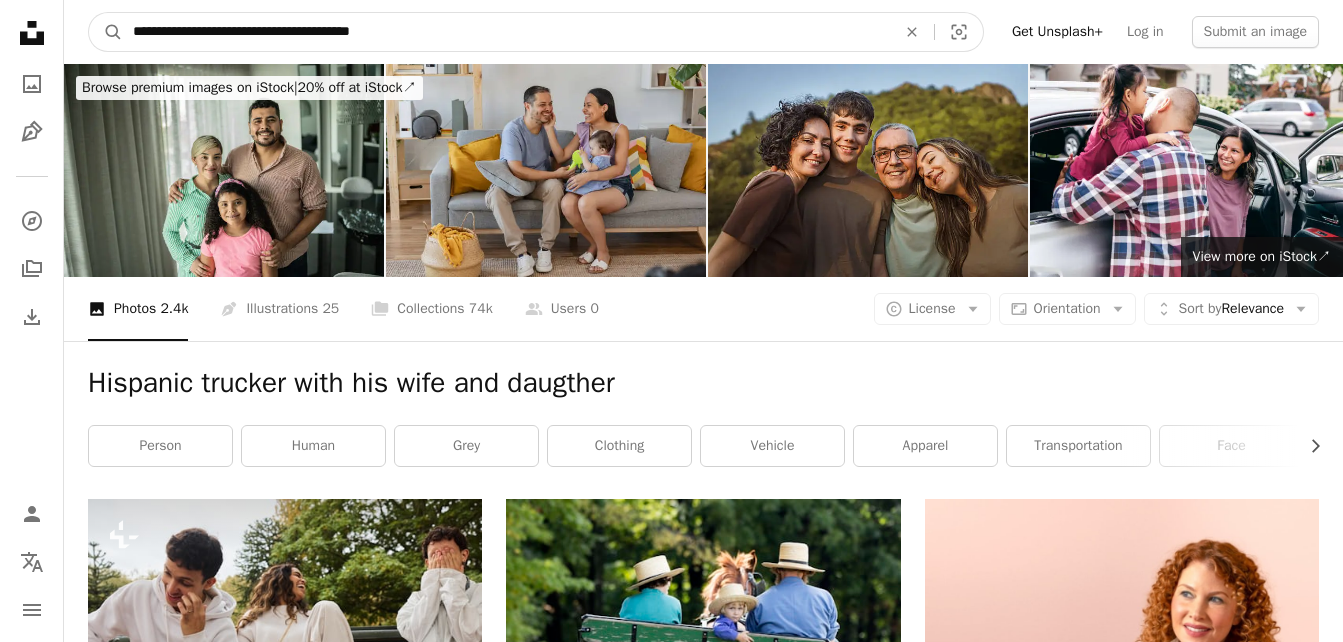 click on "**********" at bounding box center (506, 32) 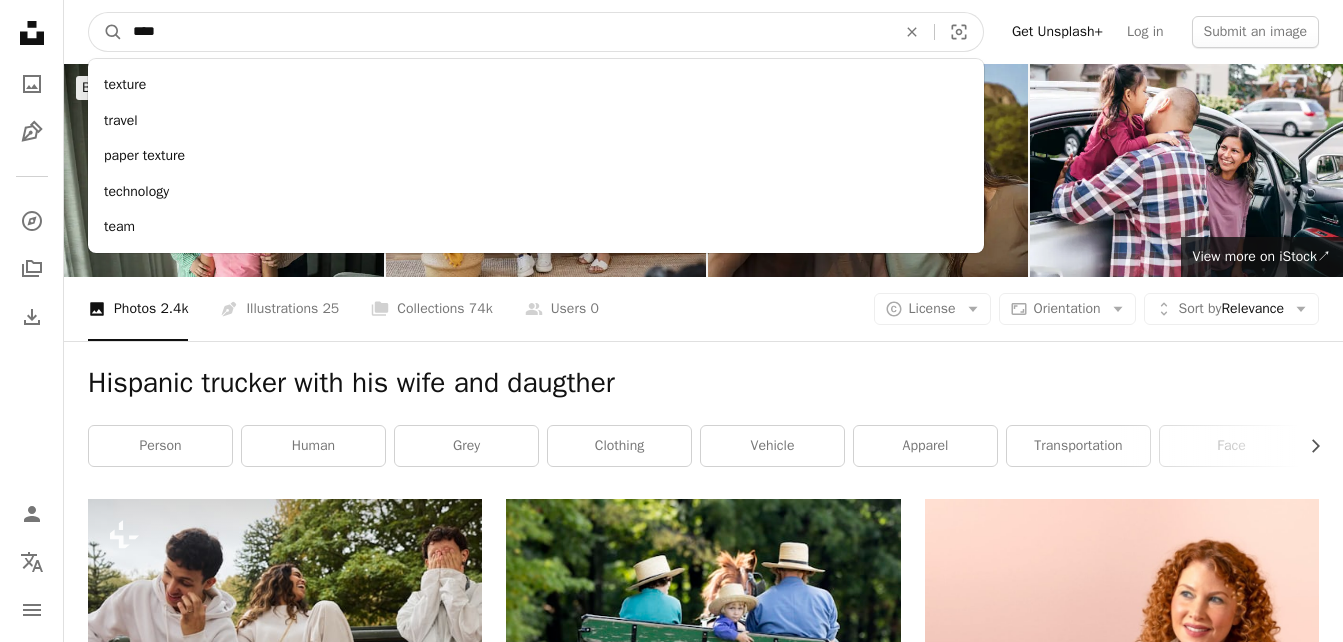 type on "*****" 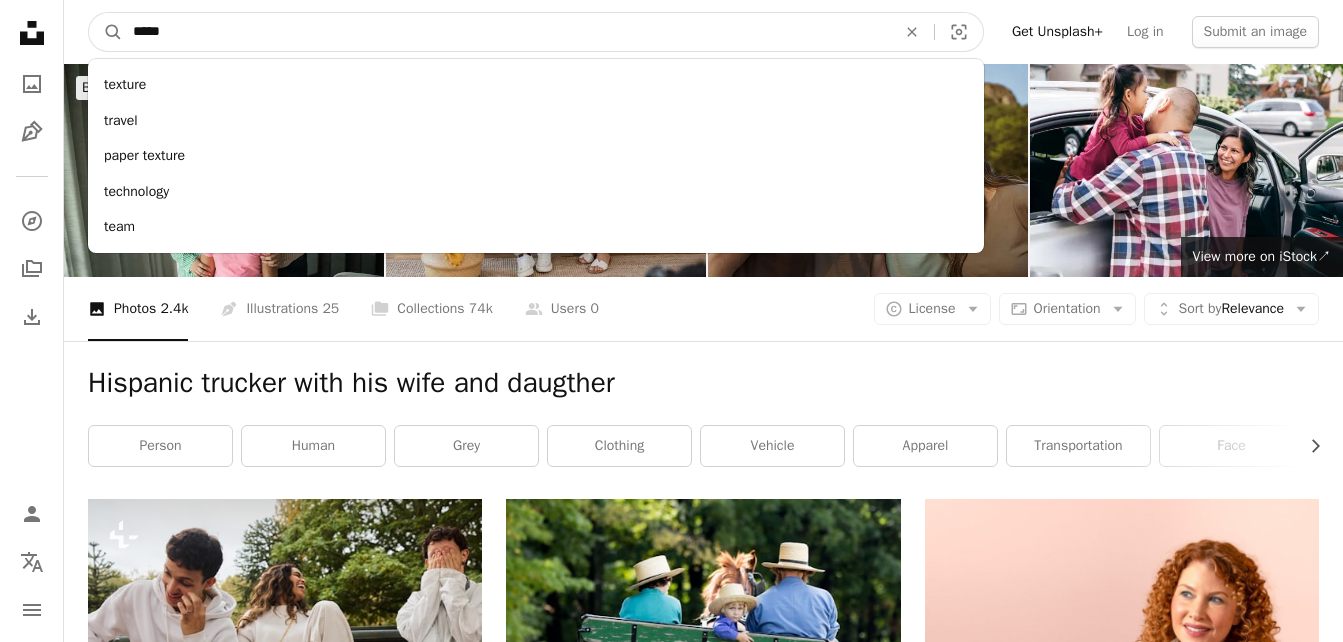 click on "A magnifying glass" at bounding box center (106, 32) 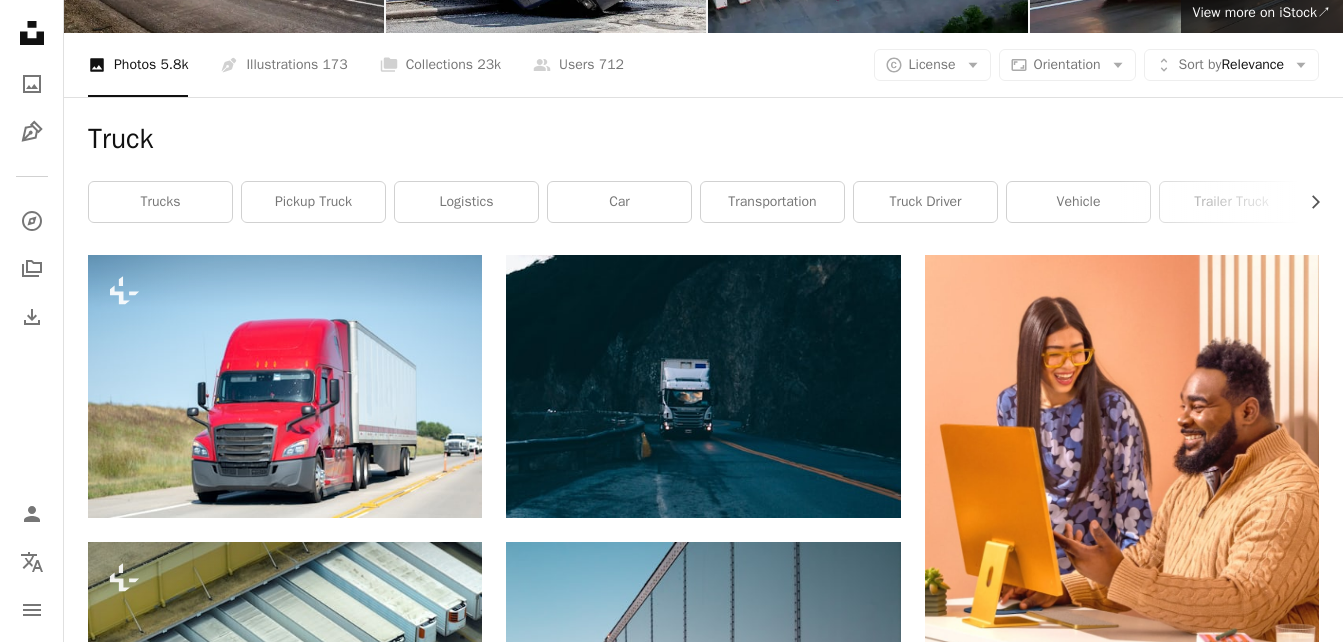scroll, scrollTop: 0, scrollLeft: 0, axis: both 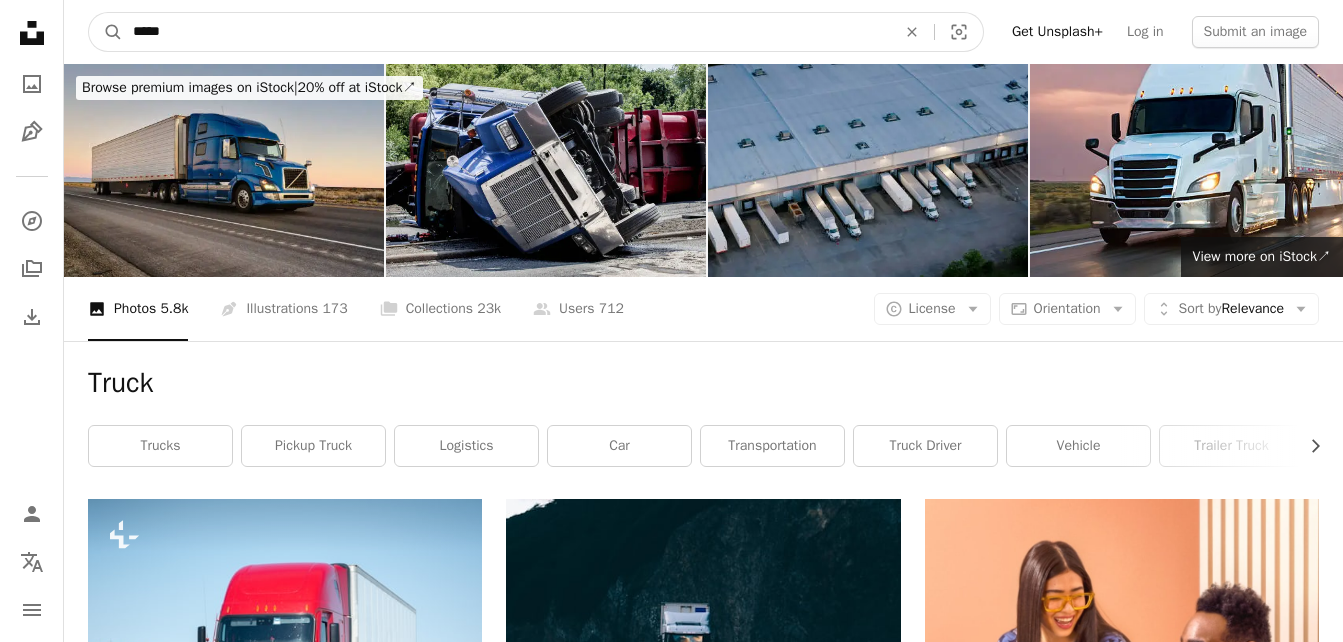 click on "*****" at bounding box center [506, 32] 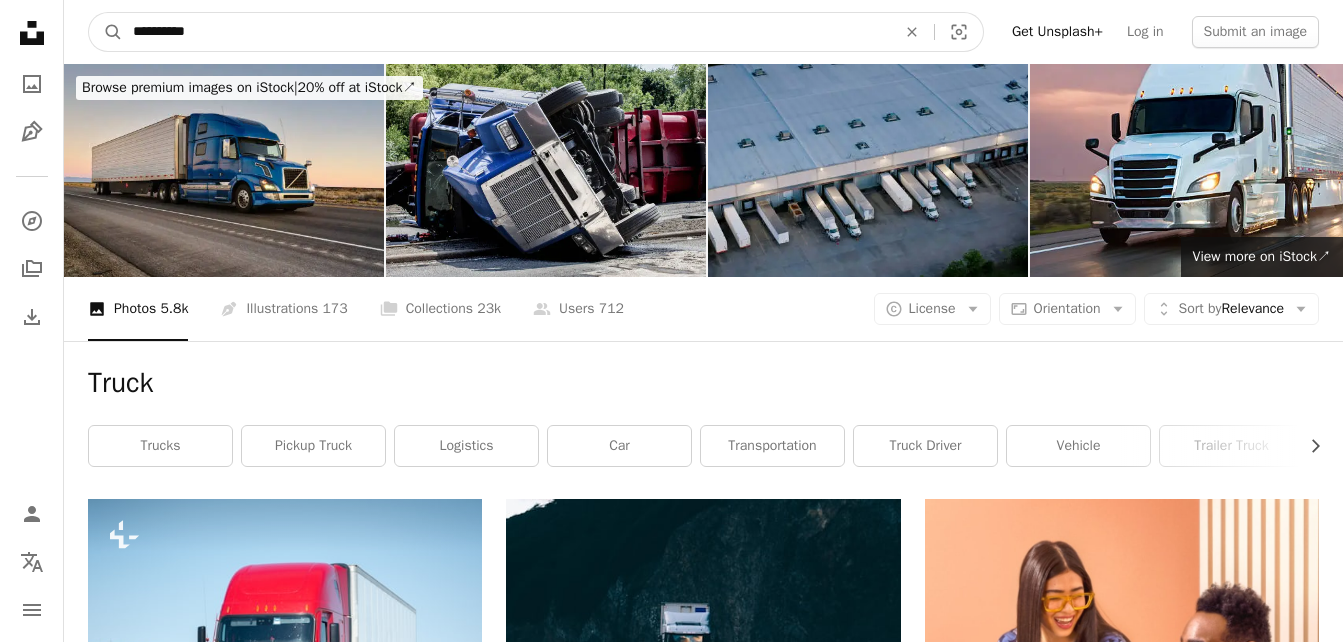 type on "**********" 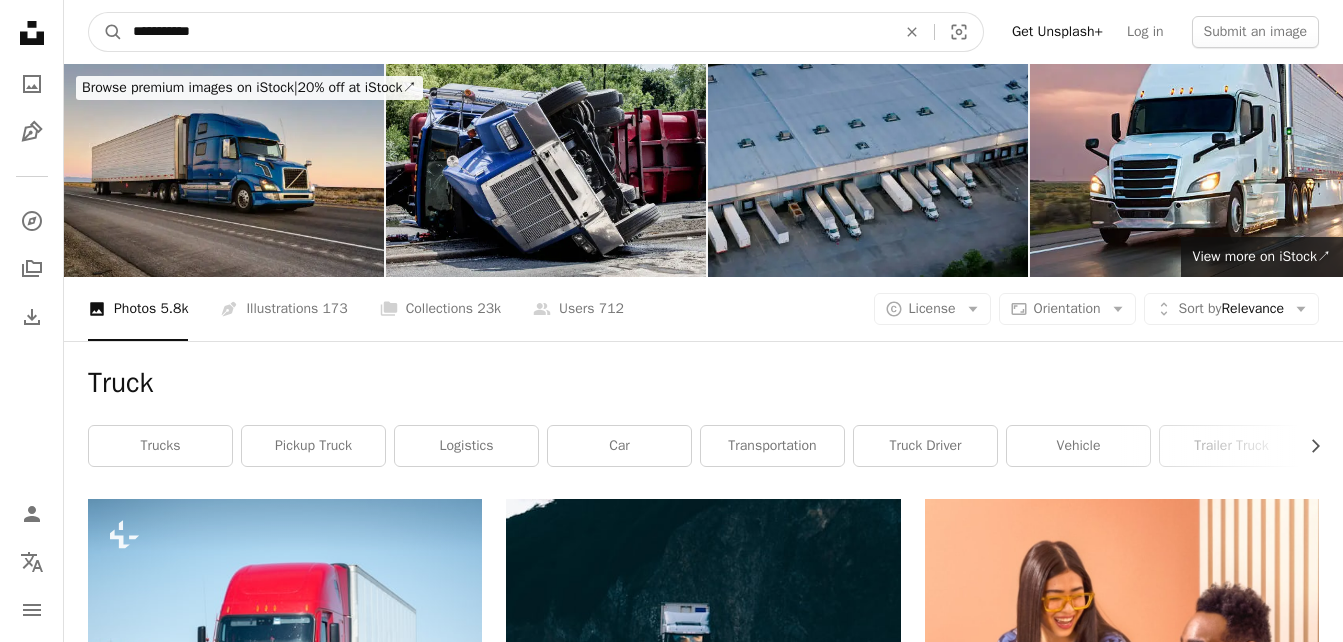 click on "A magnifying glass" at bounding box center [106, 32] 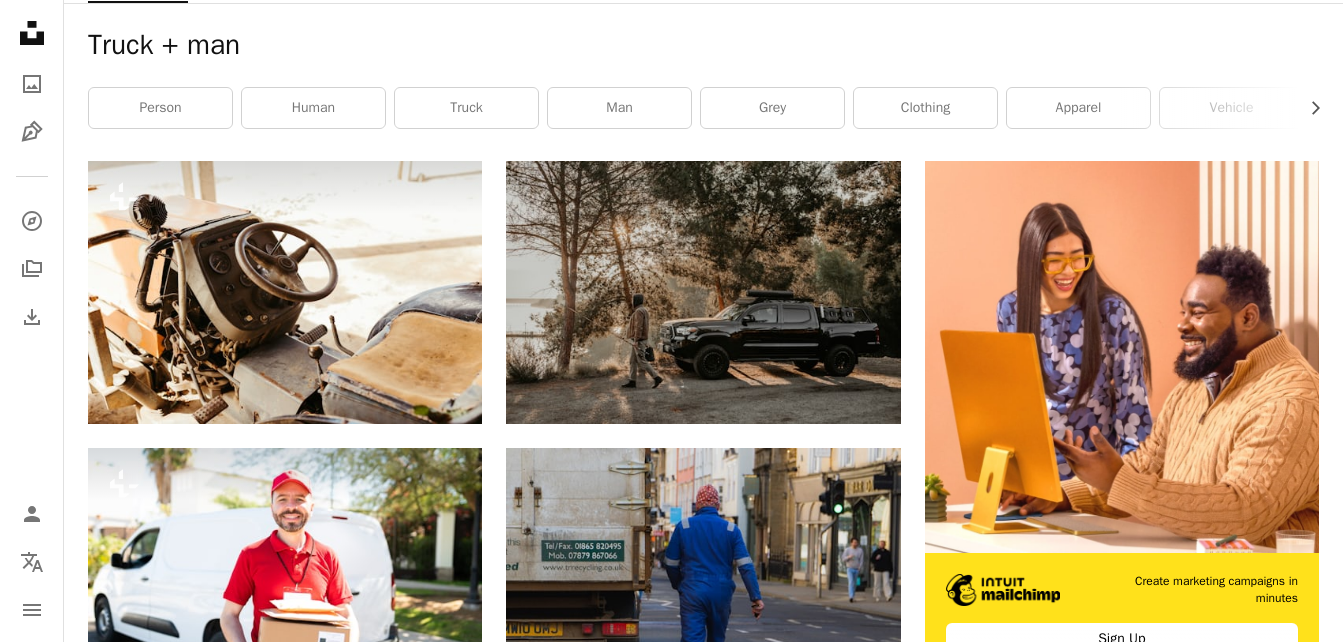 scroll, scrollTop: 0, scrollLeft: 0, axis: both 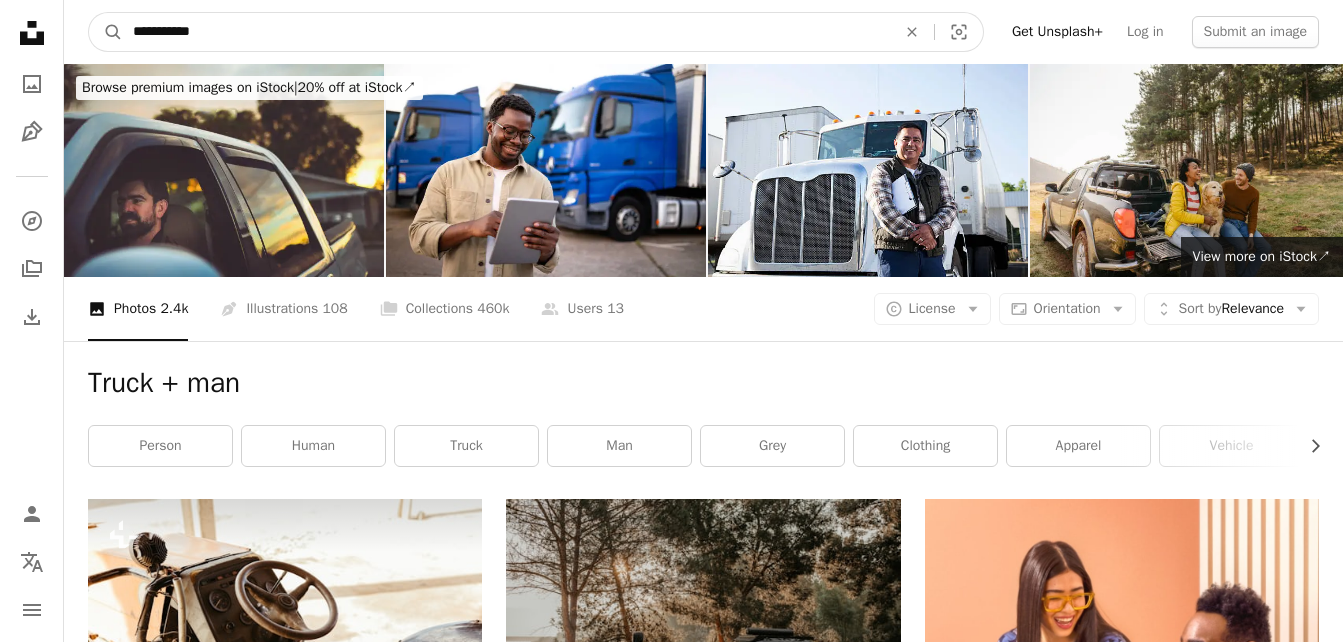 click on "**********" at bounding box center [506, 32] 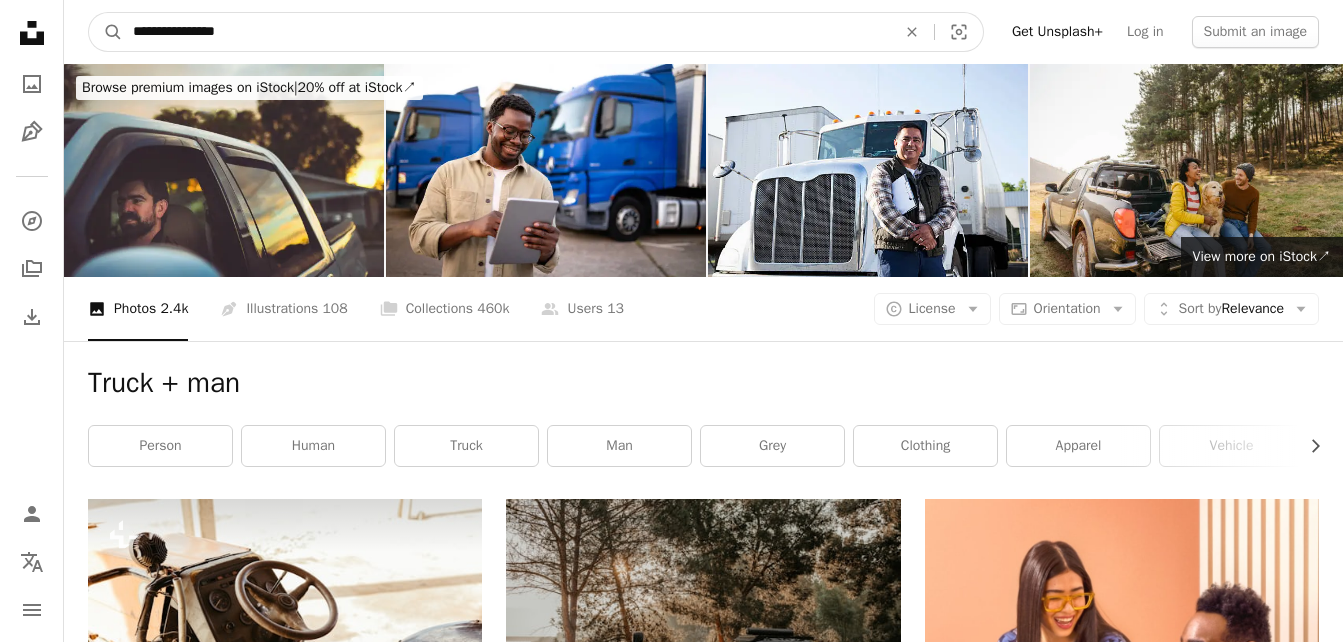 type on "**********" 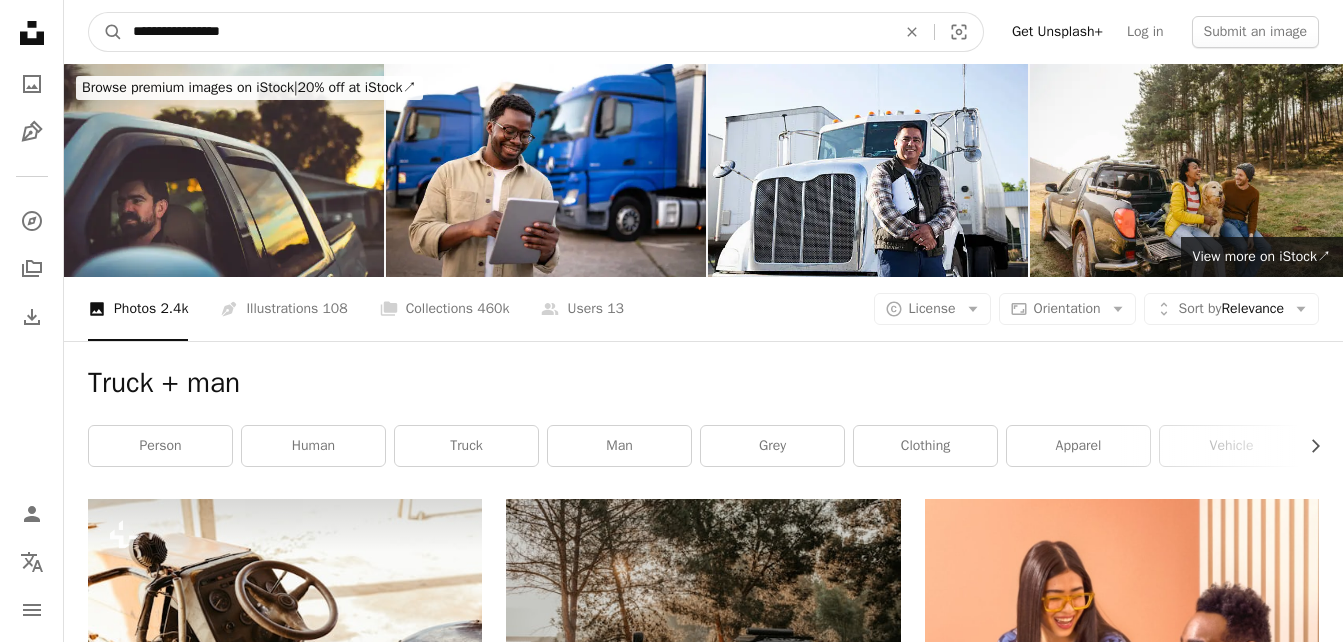 click on "A magnifying glass" at bounding box center (106, 32) 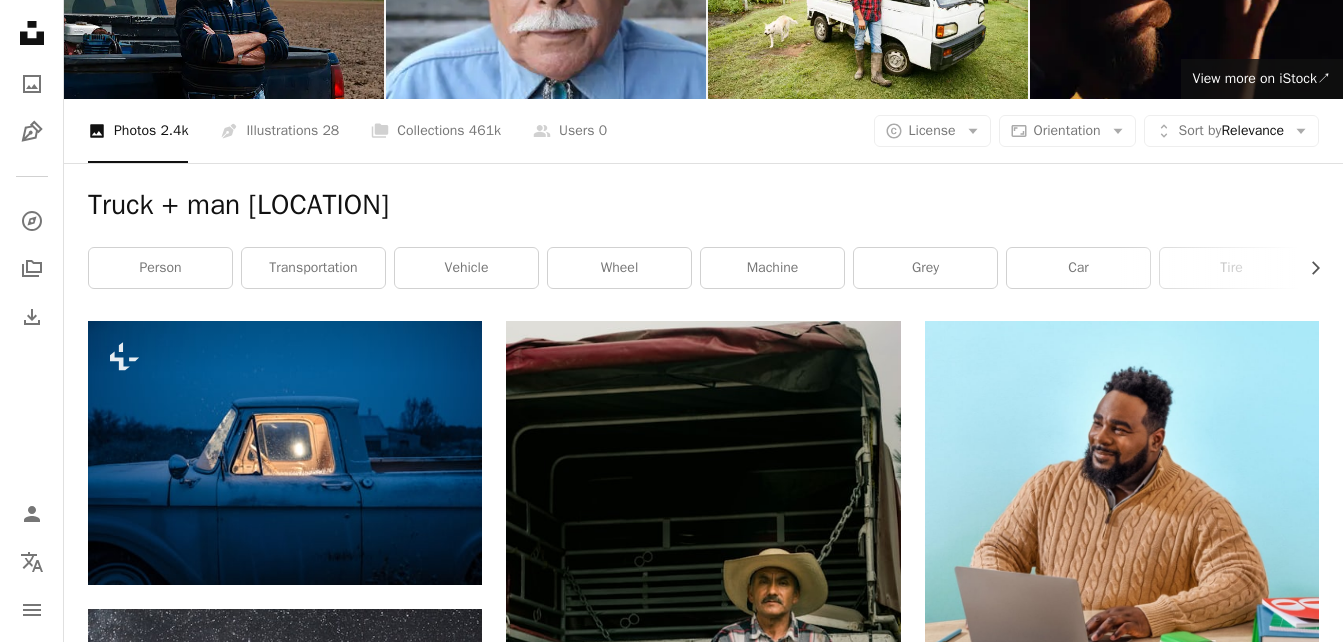 scroll, scrollTop: 17, scrollLeft: 0, axis: vertical 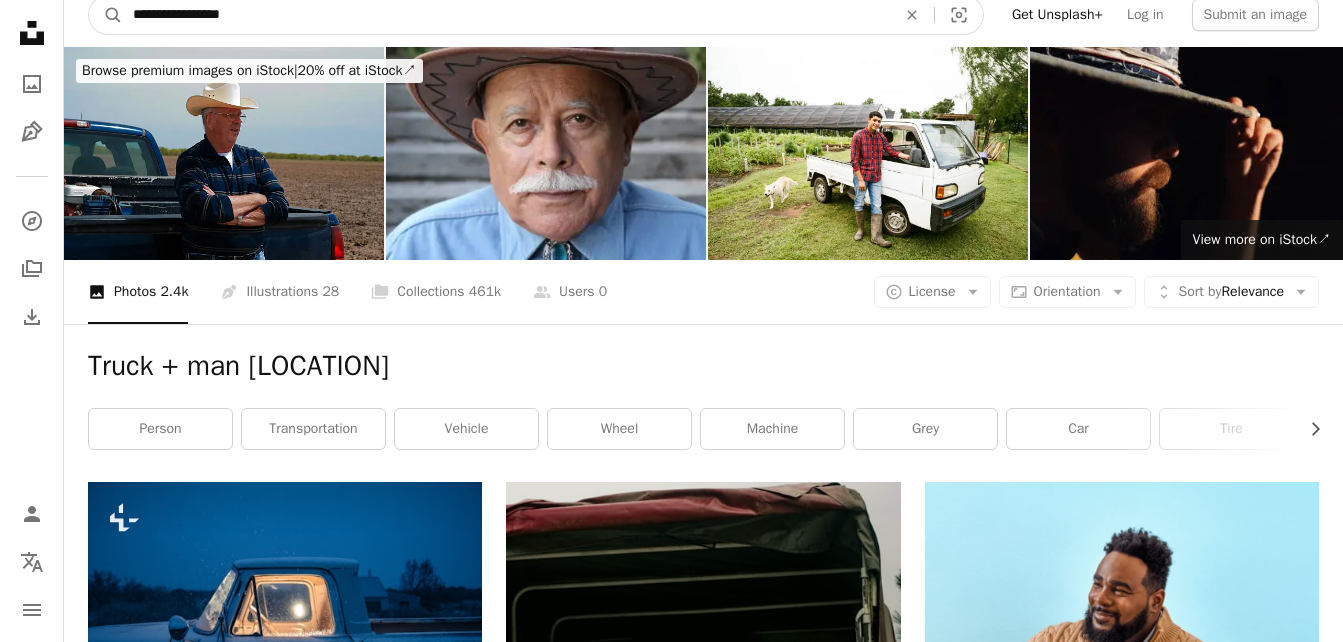 click on "**********" at bounding box center (506, 15) 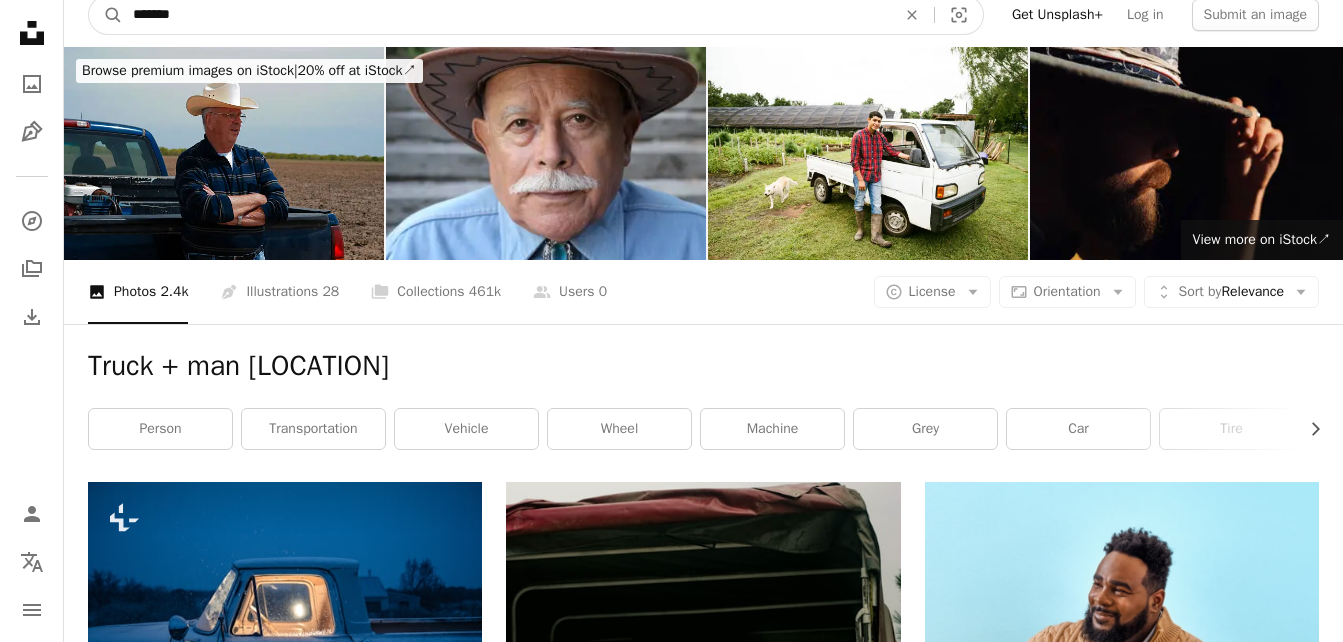 type on "*******" 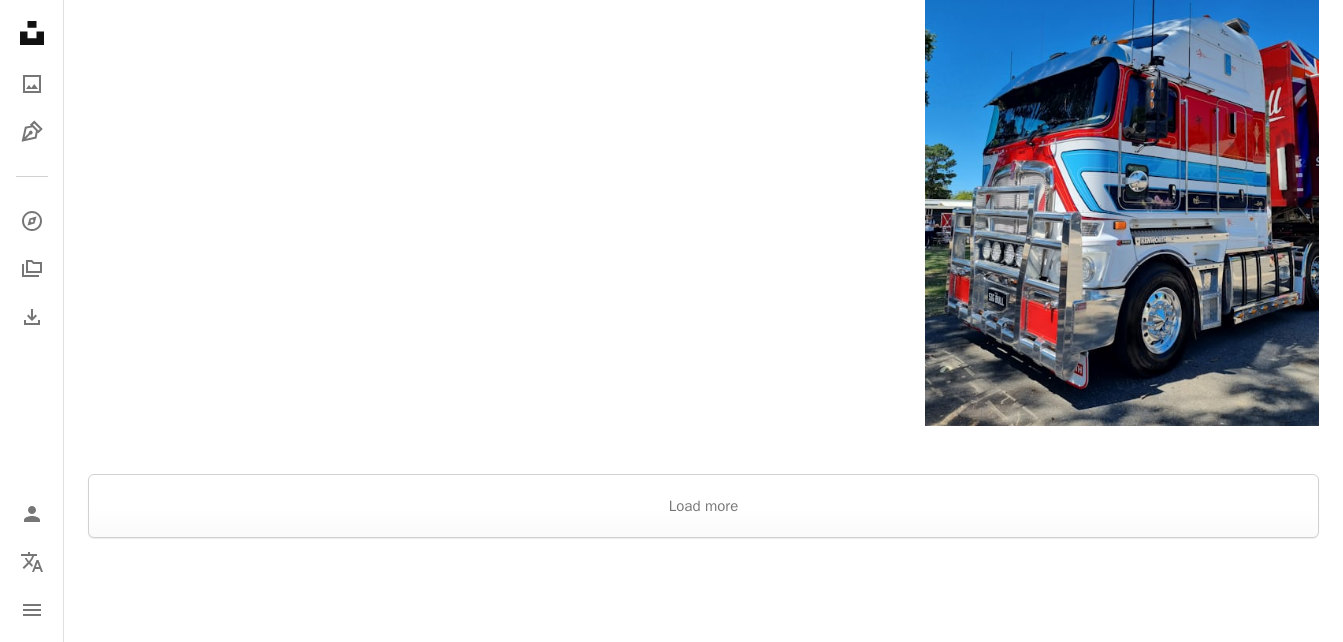 scroll, scrollTop: 3647, scrollLeft: 0, axis: vertical 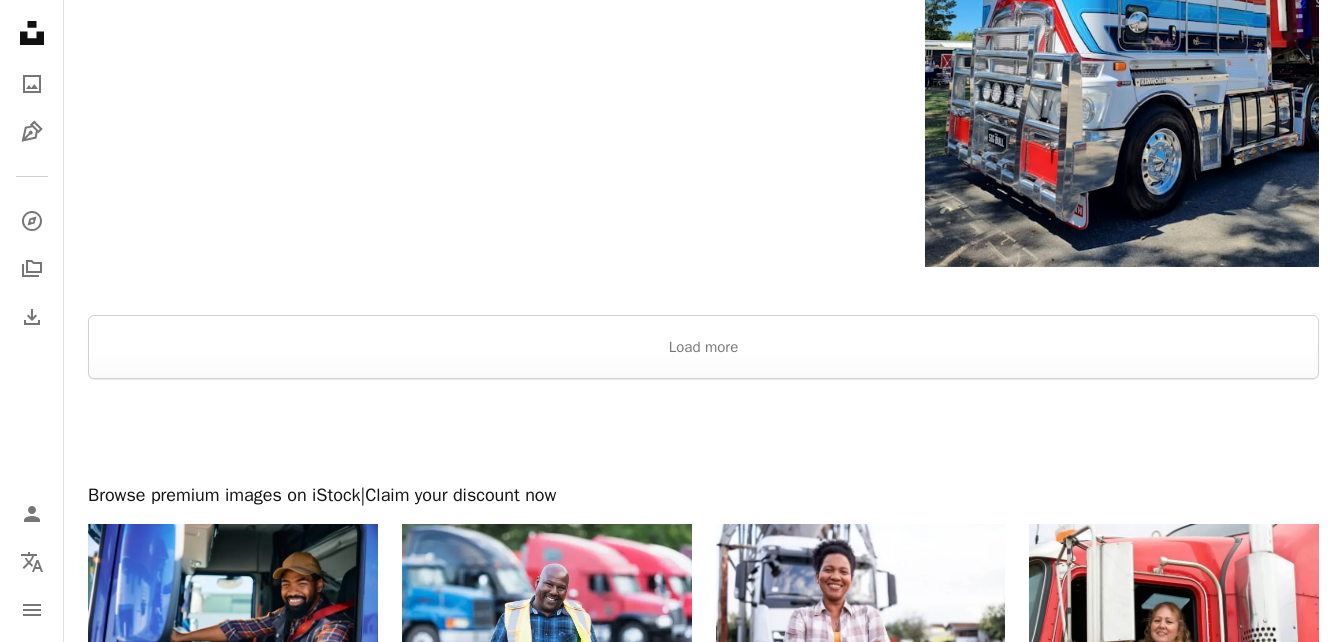 click at bounding box center (703, 291) 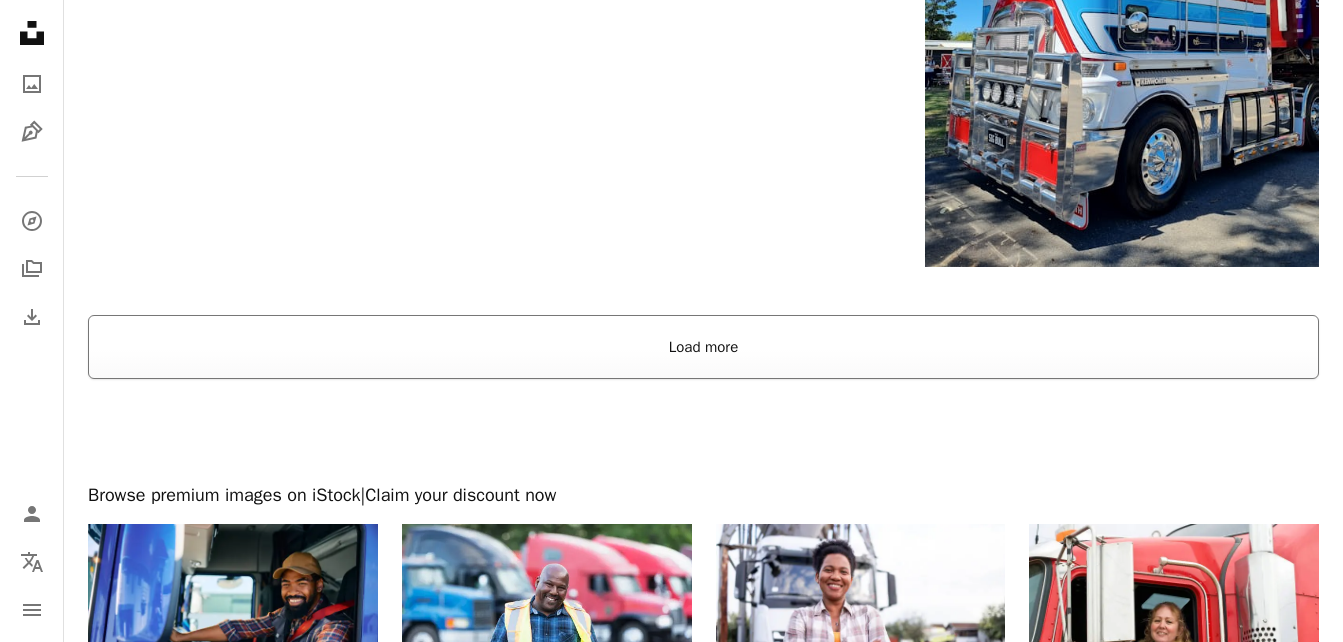 click on "Load more" at bounding box center [703, 347] 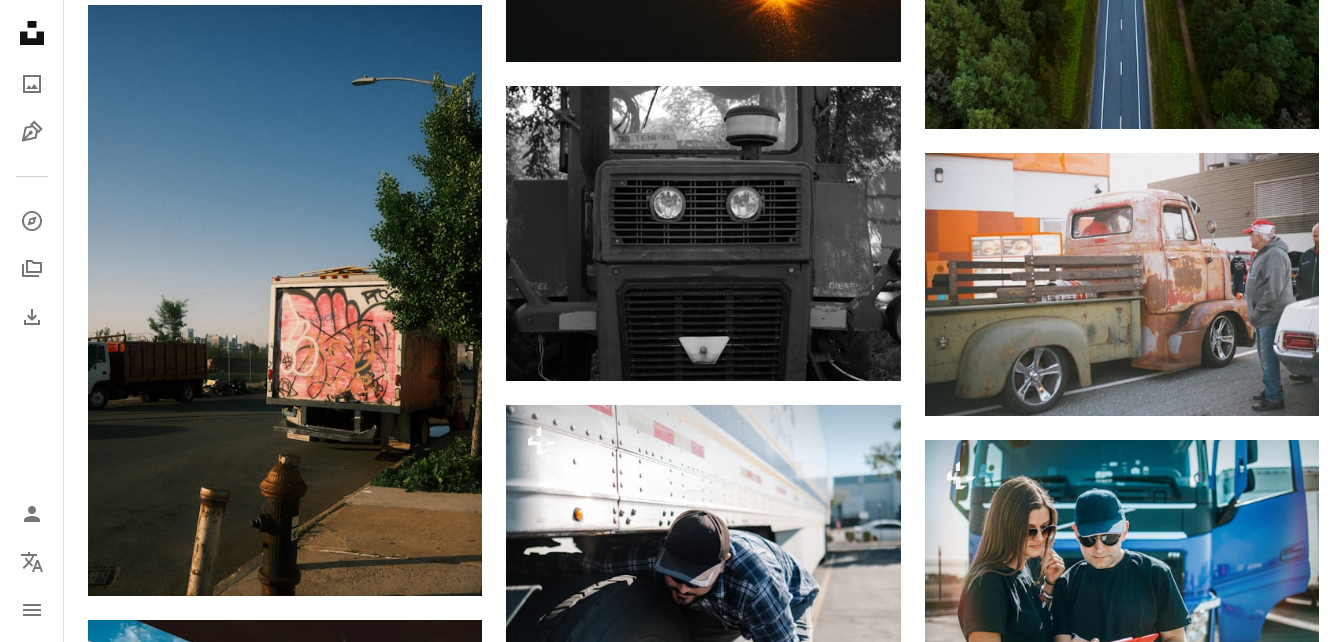scroll, scrollTop: 35128, scrollLeft: 0, axis: vertical 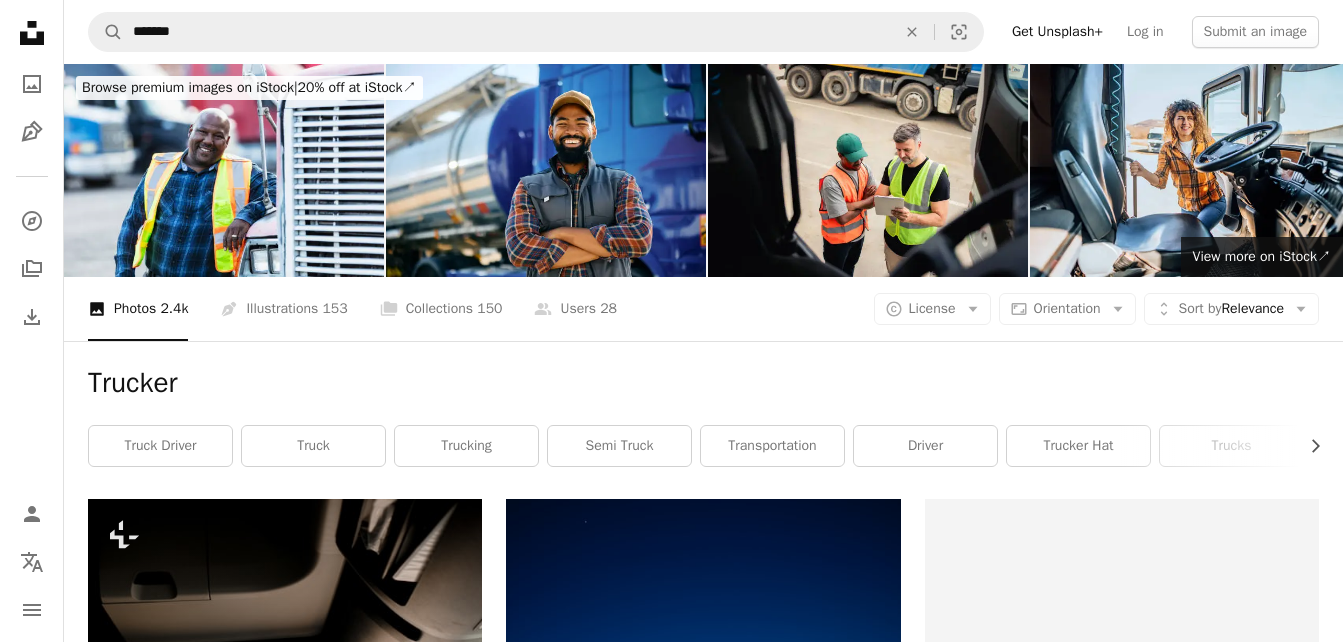 click on "Get Unsplash+" at bounding box center [1057, 32] 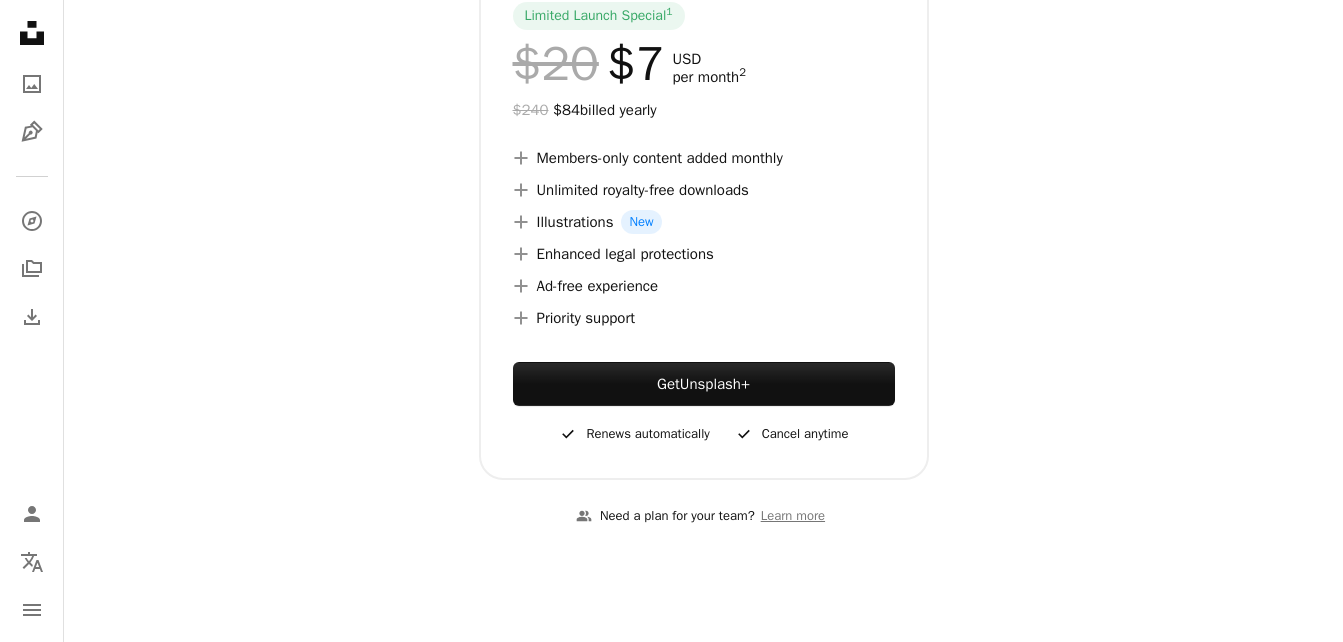 scroll, scrollTop: 398, scrollLeft: 0, axis: vertical 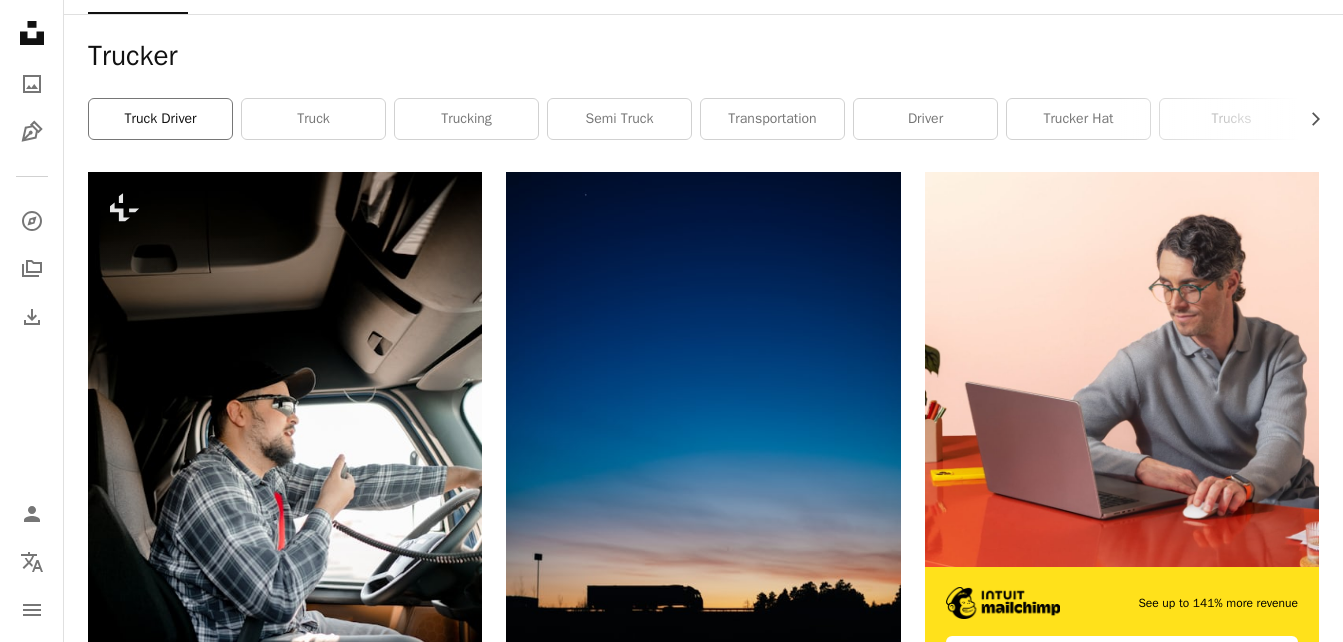 click on "truck driver" at bounding box center (160, 119) 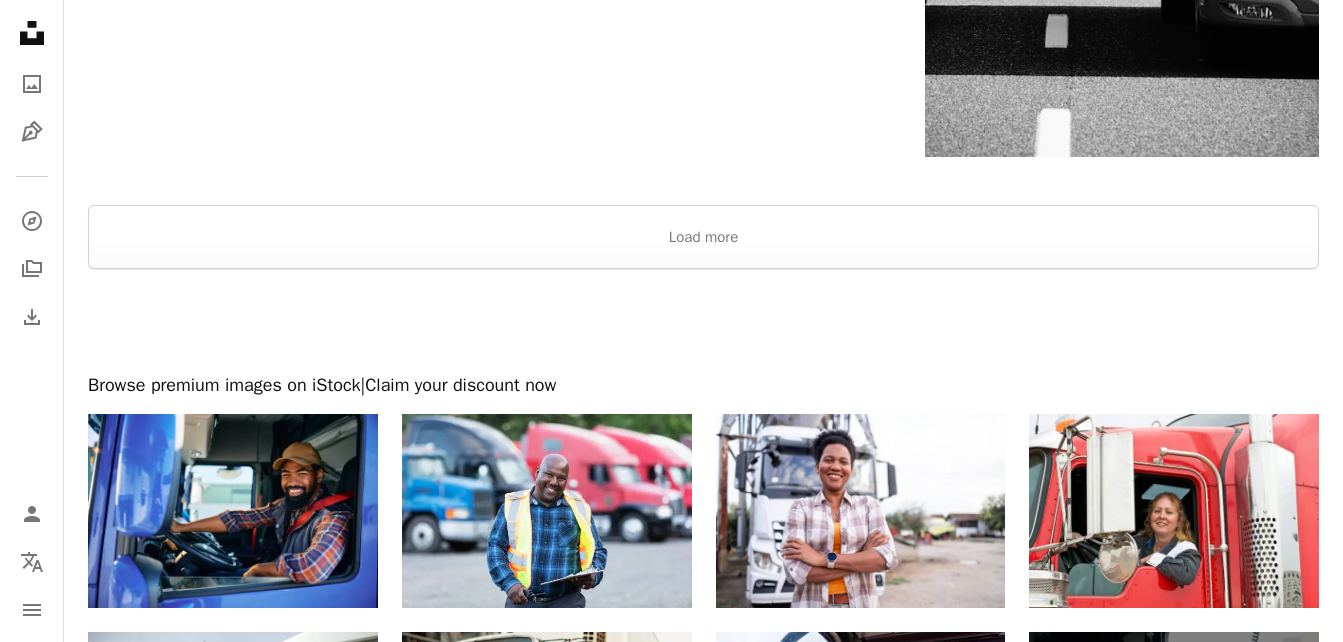 scroll, scrollTop: 3711, scrollLeft: 0, axis: vertical 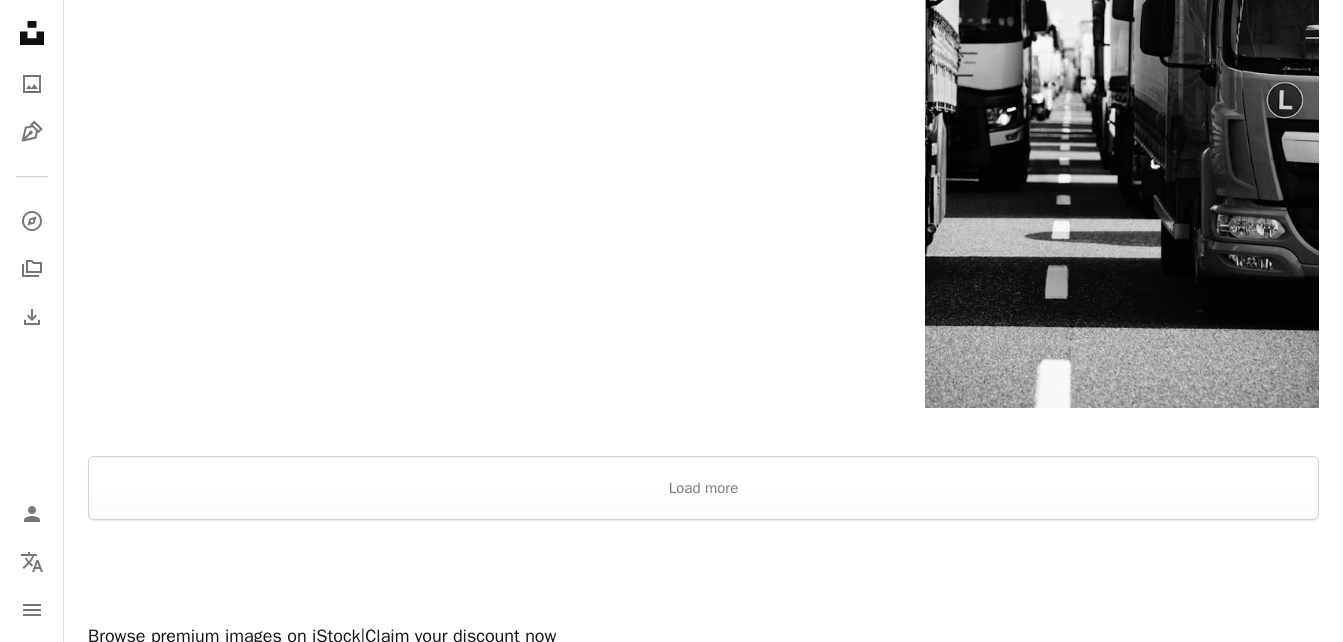 click at bounding box center [703, 572] 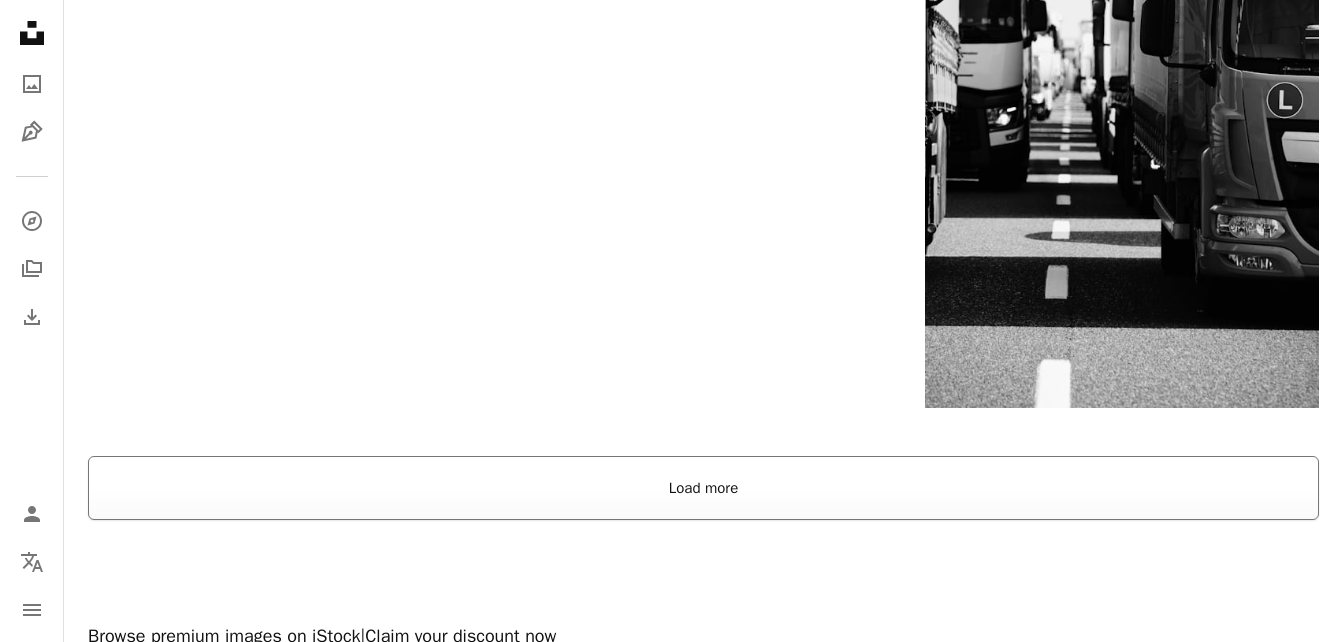 click on "Load more" at bounding box center [703, 488] 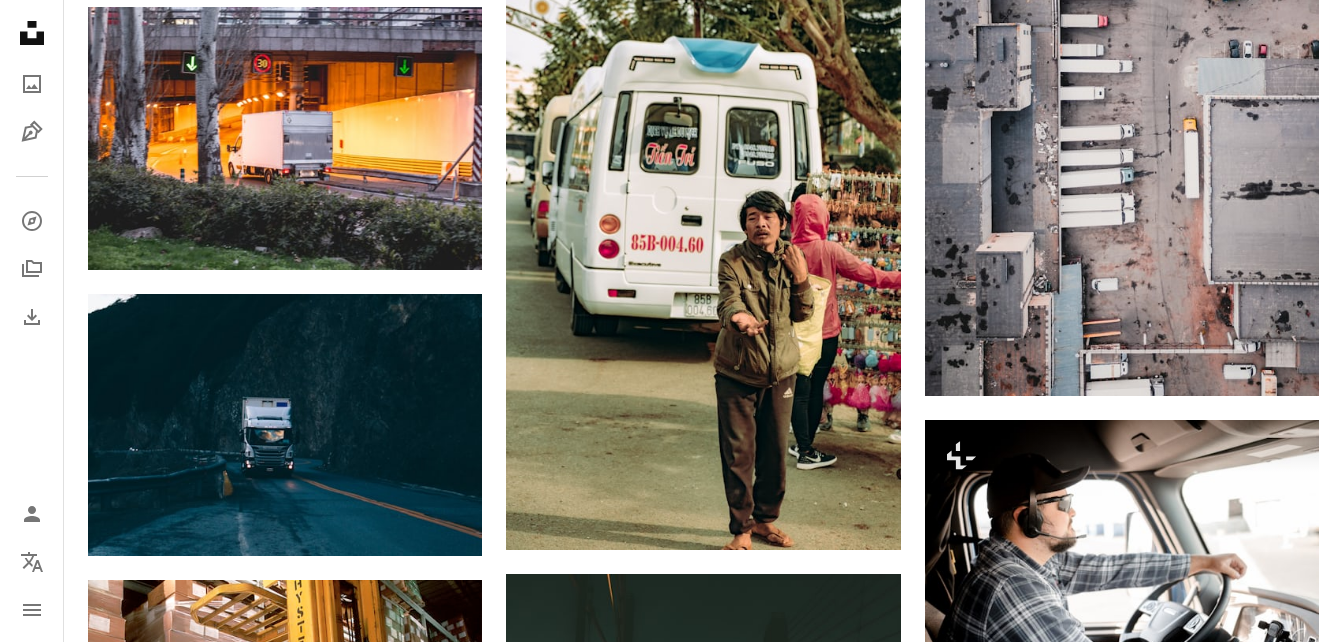 scroll, scrollTop: 5925, scrollLeft: 0, axis: vertical 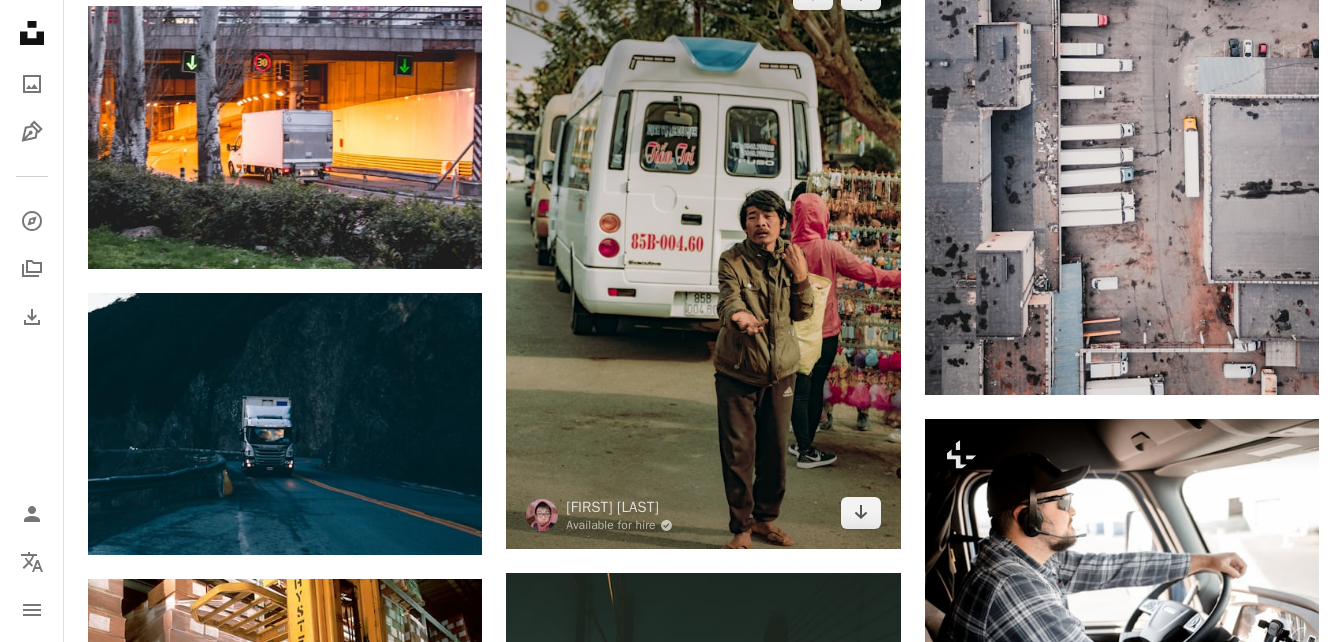 click at bounding box center (703, 253) 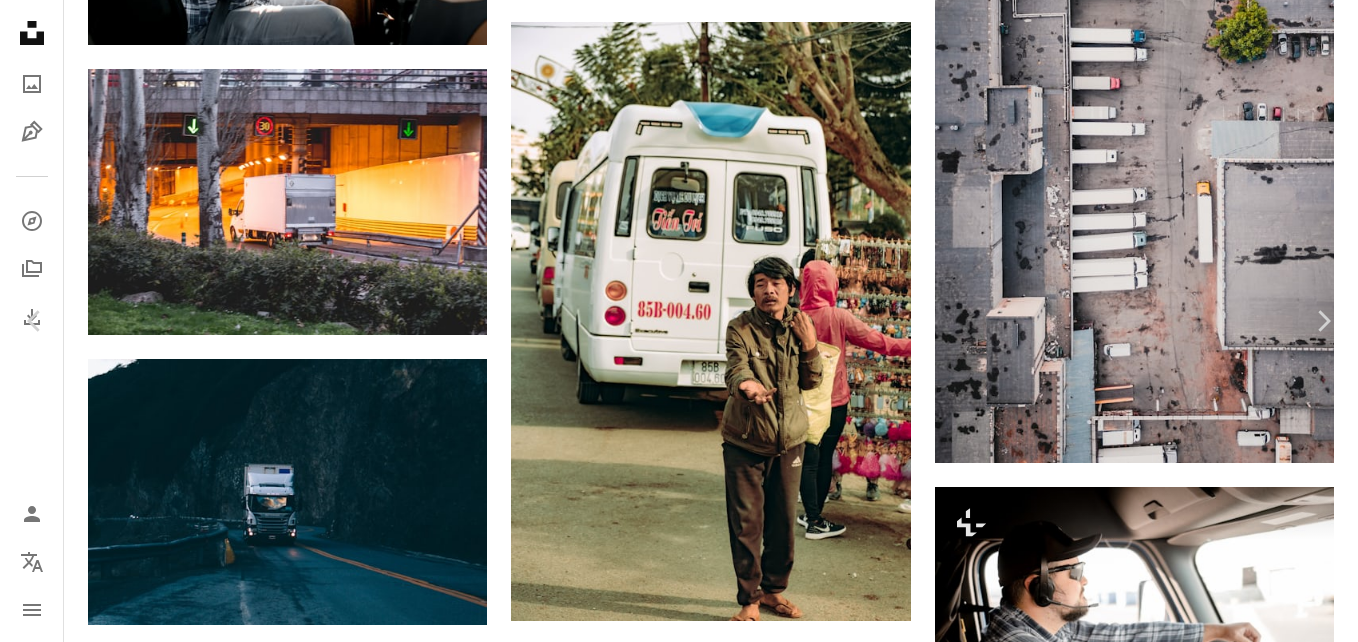 click on "An X shape Chevron left Chevron right [FIRST] [LAST] Available for hire A checkmark inside of a circle A heart A plus sign Edit image   Plus sign for Unsplash+ Download free Chevron down Zoom in Views 56,159 Downloads 106 A forward-right arrow Share Info icon Info More Actions Calendar outlined Published on  August 25, 2019 Camera FUJIFILM, X-E3 Safety Free to use under the  Unsplash License car human people clothing truck vehicle bus transportation shoe apparel automobile van footwear minibus Creative Commons images Browse premium related images on iStock  |  Save 20% with code UNSPLASH20 View more on iStock  ↗ Related images A heart A plus sign [FIRST] [LAST] Available for hire A checkmark inside of a circle Arrow pointing down A heart A plus sign [FIRST] [LAST] Available for hire A checkmark inside of a circle Arrow pointing down A heart A plus sign - [FIRST] Arrow pointing down A heart A plus sign [FIRST] [LAST] Arrow pointing down A heart A plus sign [FIRST] [LAST]" at bounding box center [679, 4401] 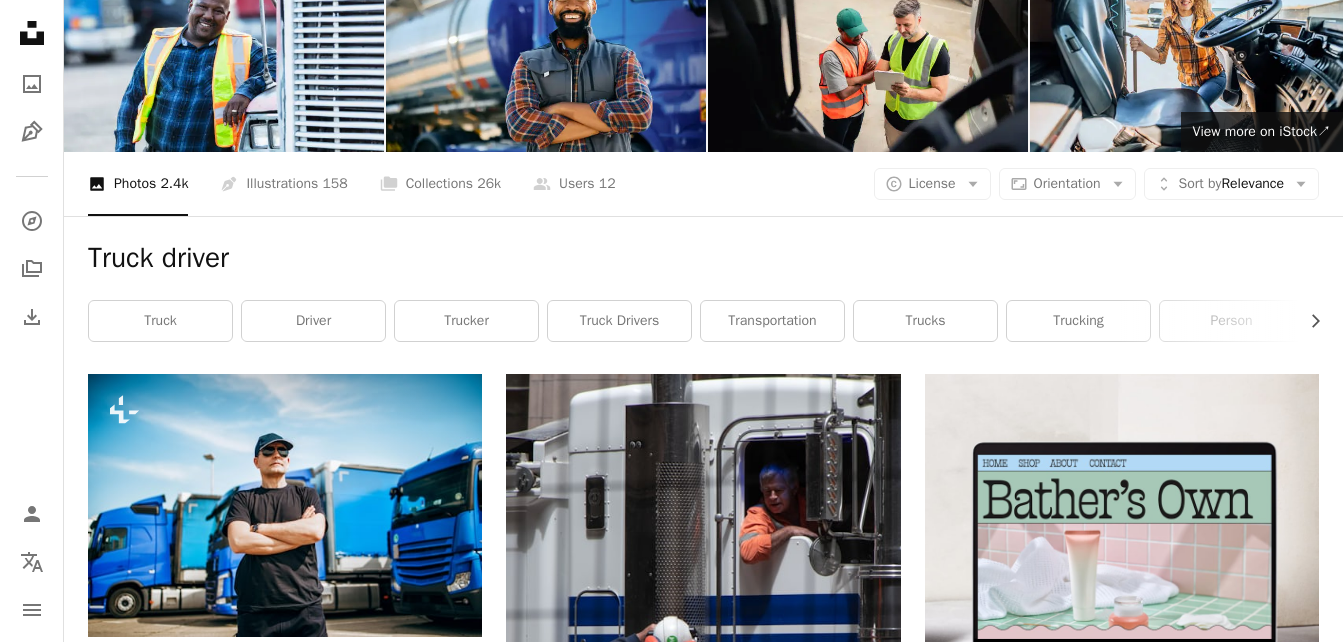 scroll, scrollTop: 0, scrollLeft: 0, axis: both 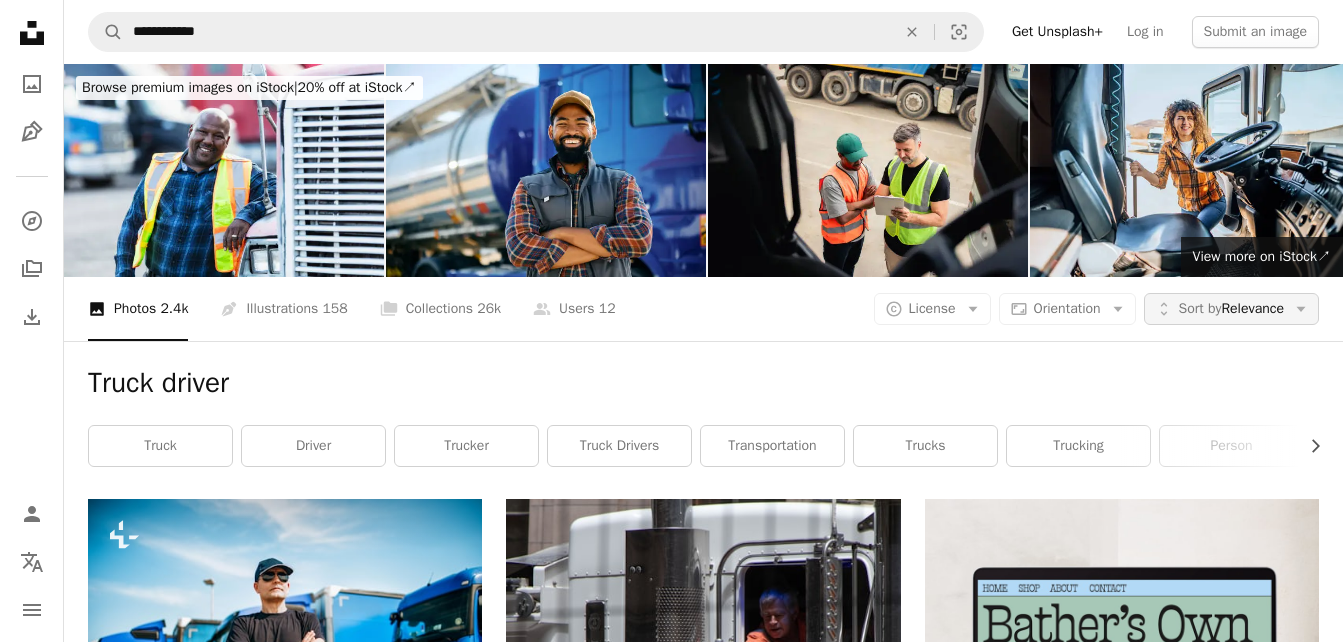 click on "Sort by" at bounding box center [1200, 308] 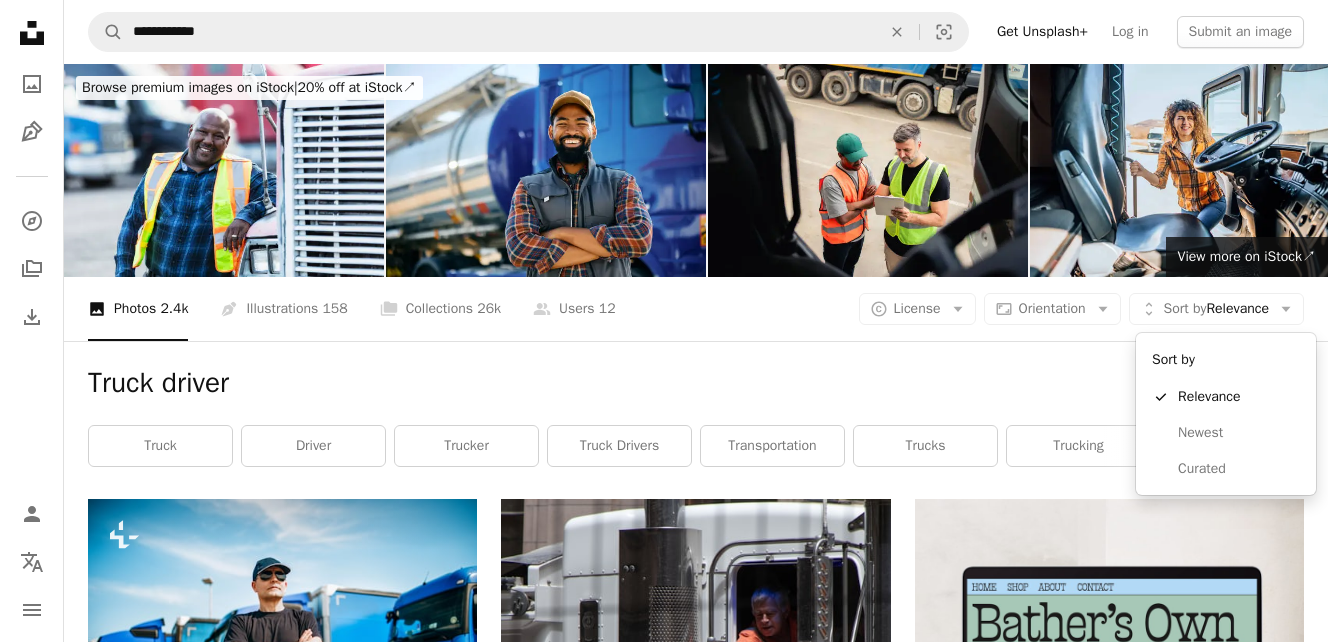 click on "**********" at bounding box center (664, 321) 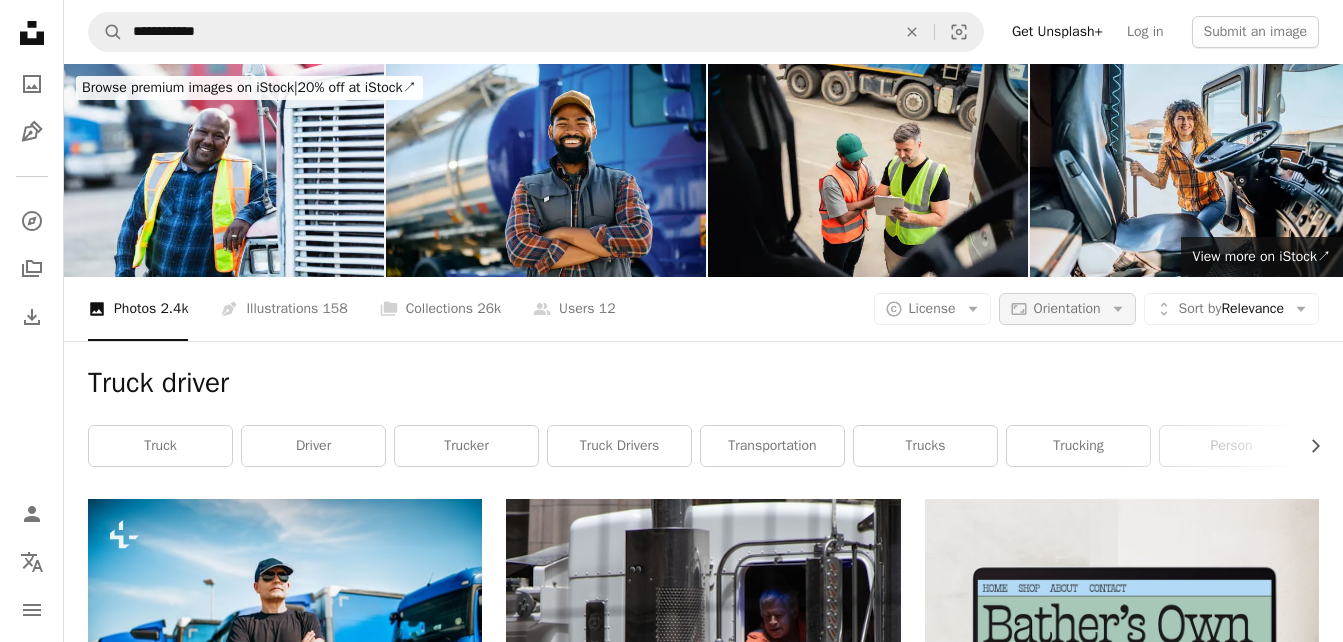 click on "Orientation" at bounding box center (1067, 308) 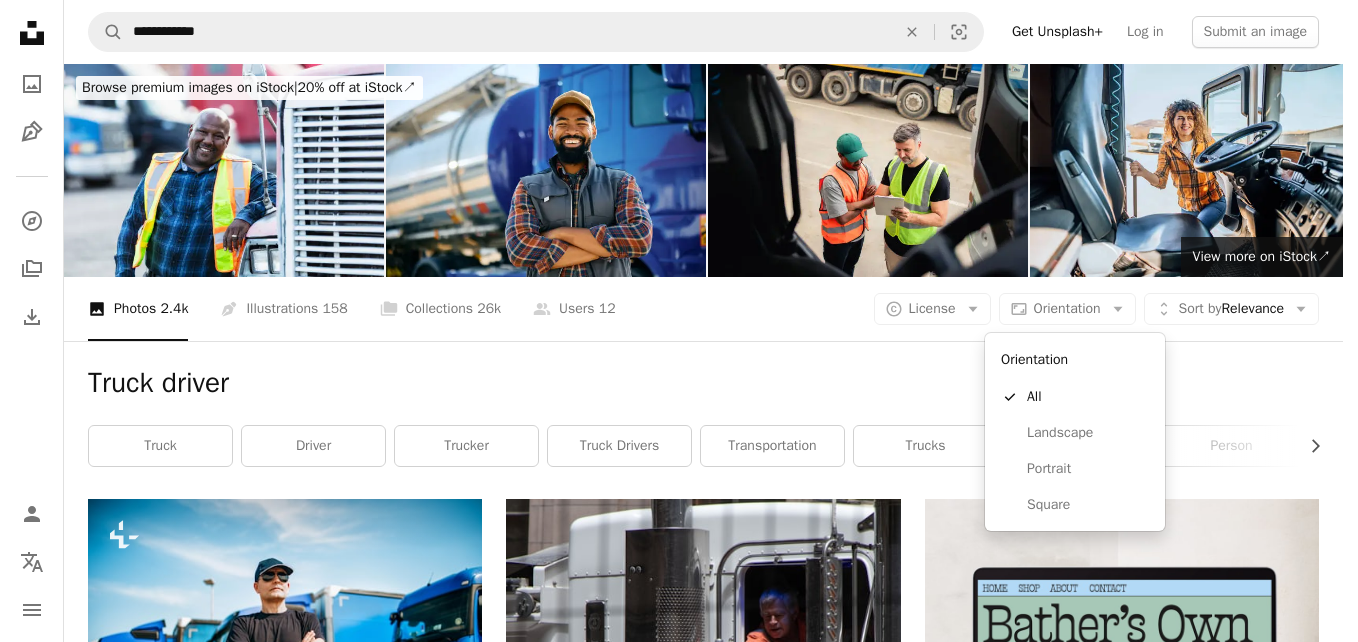 click on "**********" at bounding box center [671, 321] 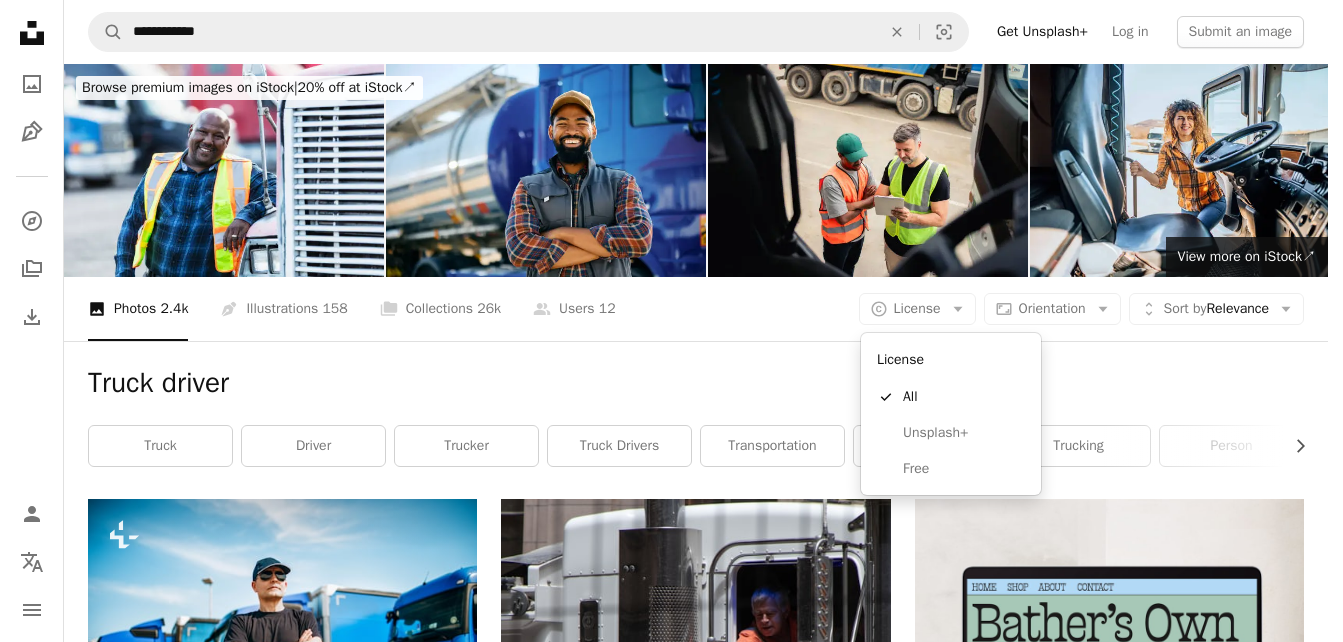 click on "Arrow down" 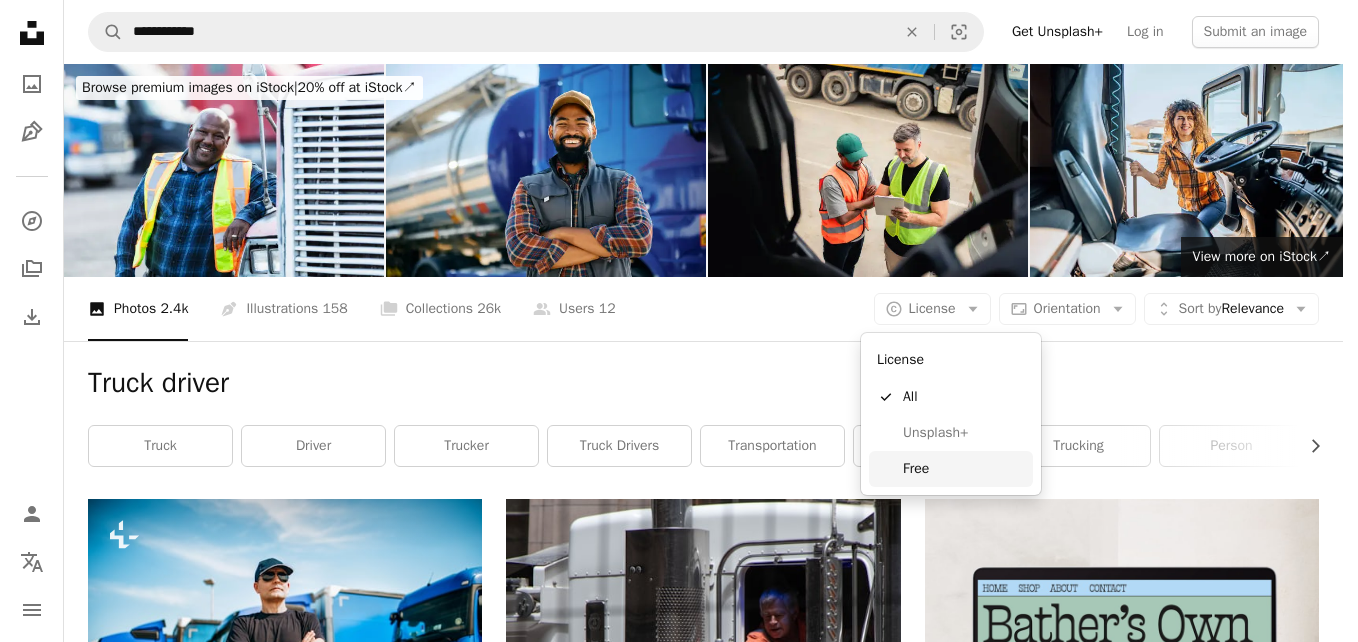 click on "Free" at bounding box center [964, 469] 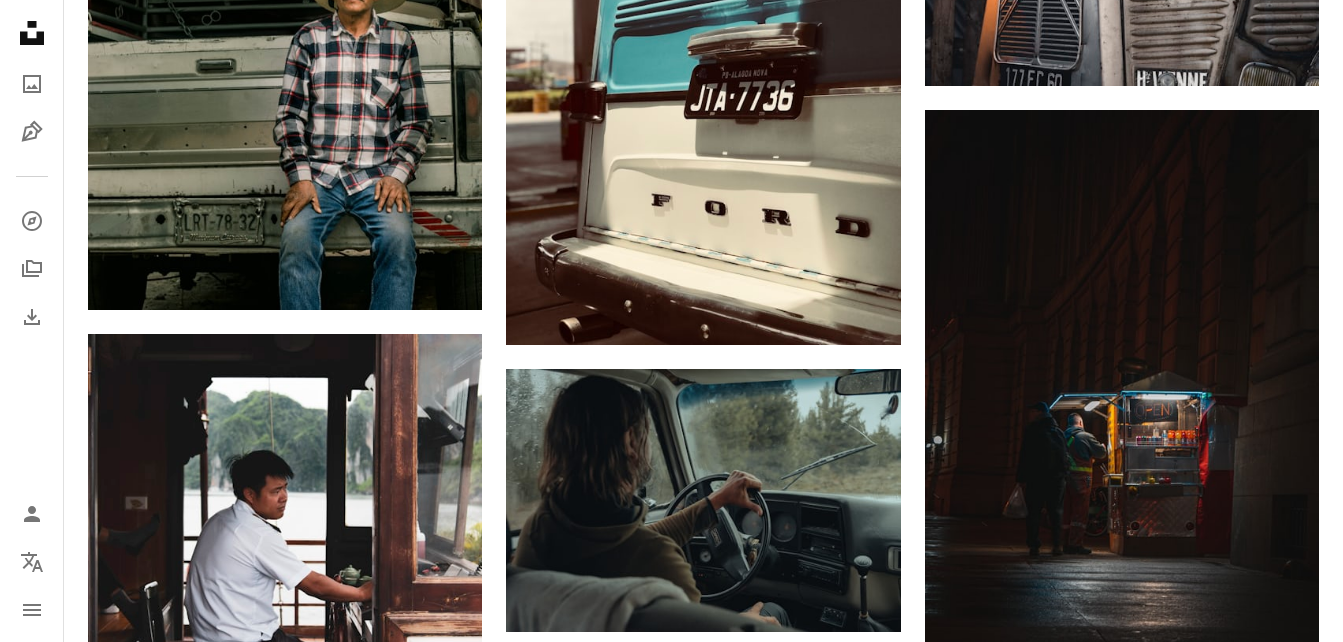 scroll, scrollTop: 23825, scrollLeft: 0, axis: vertical 